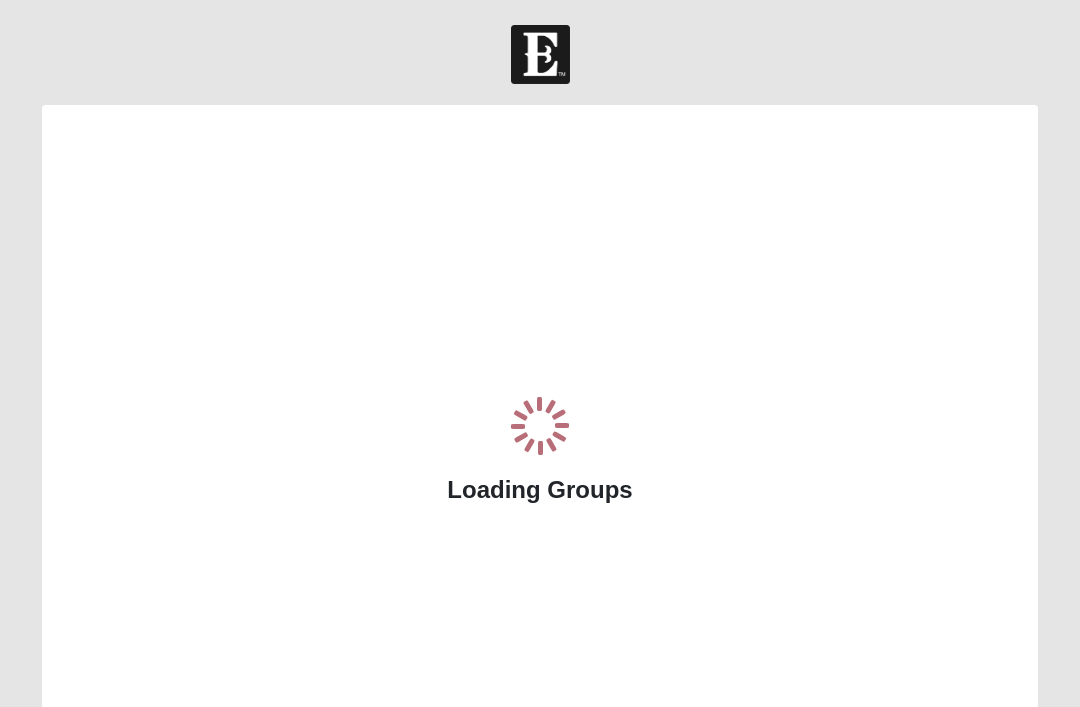 scroll, scrollTop: 0, scrollLeft: 0, axis: both 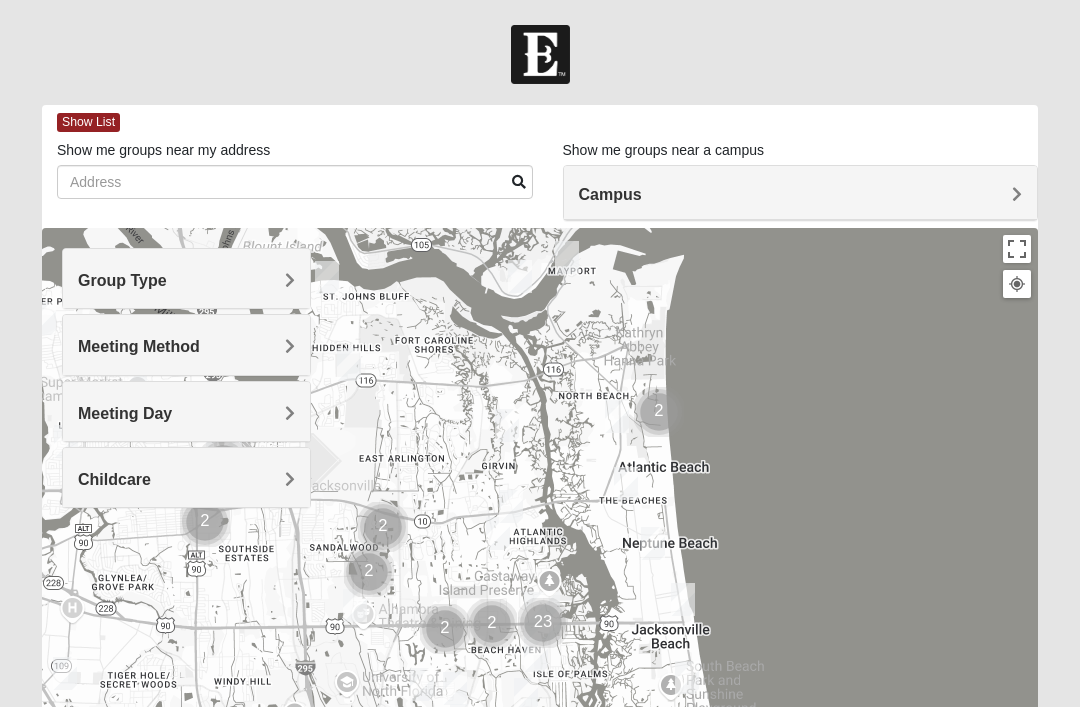 click on "Campus" at bounding box center [801, 194] 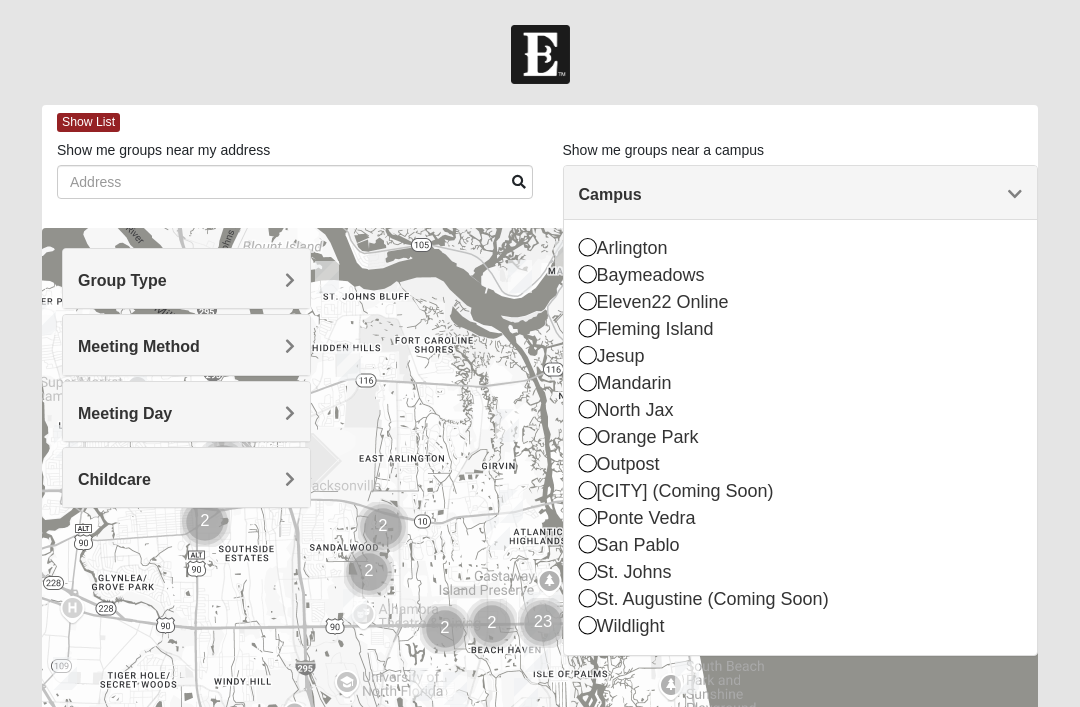 click at bounding box center [588, 571] 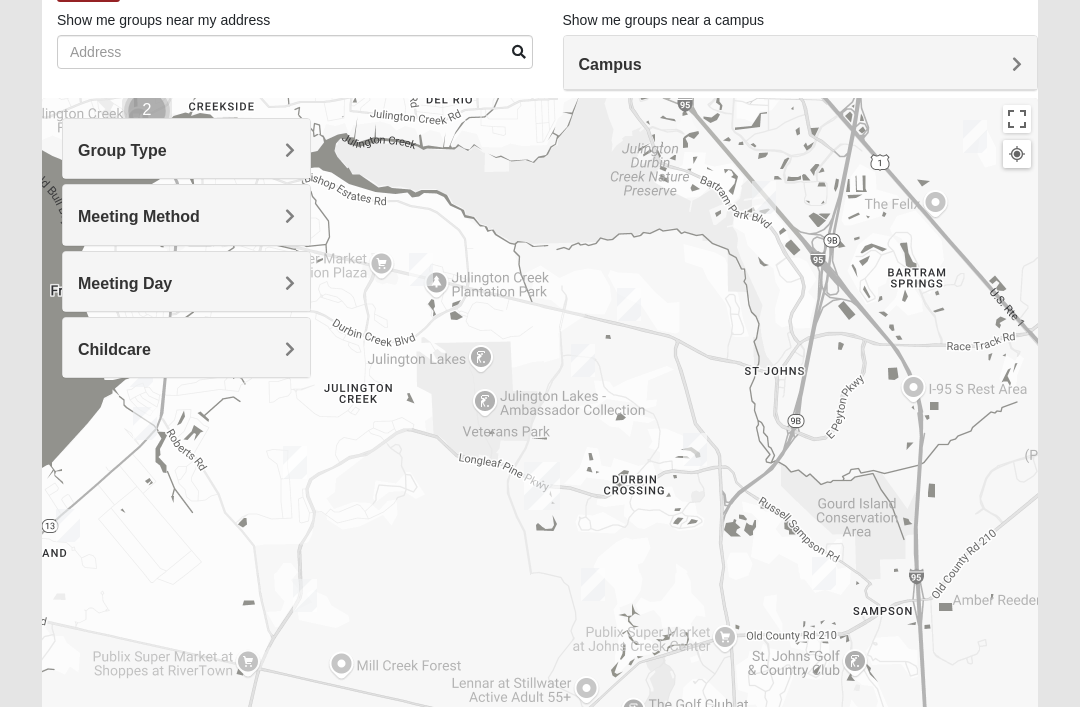 scroll, scrollTop: 130, scrollLeft: 0, axis: vertical 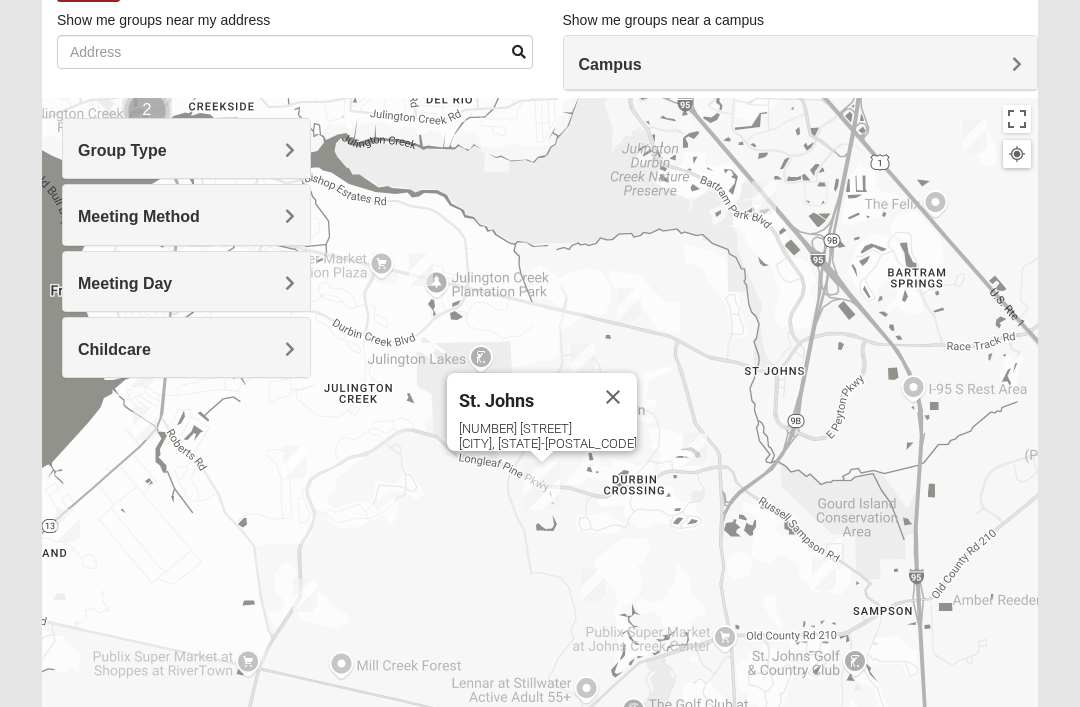 click on "[CITY] [NUMBER] [STREET] [CITY], [STATE] [POSTAL_CODE]" at bounding box center (540, 498) 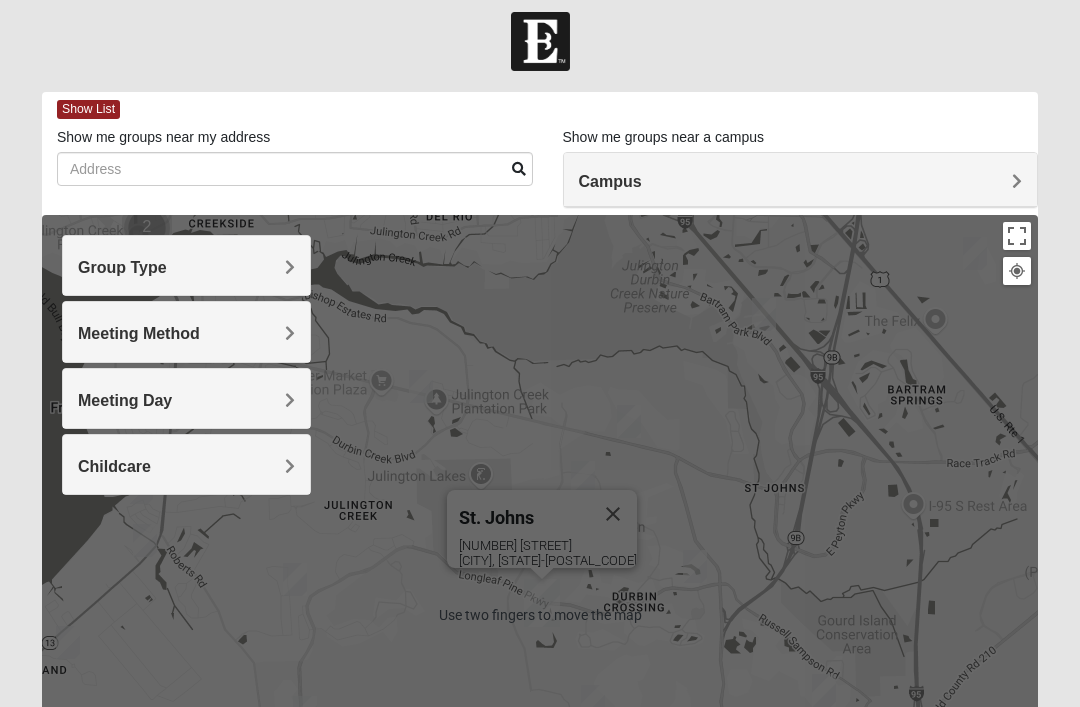 scroll, scrollTop: 0, scrollLeft: 0, axis: both 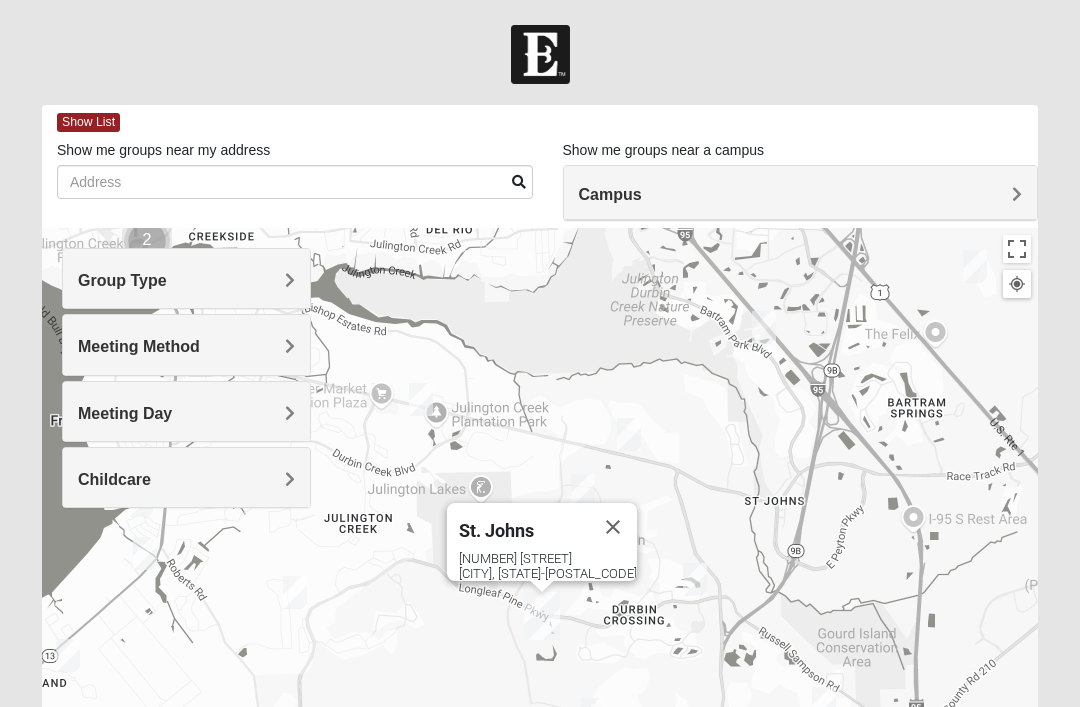 click on "Group Type" at bounding box center (122, 280) 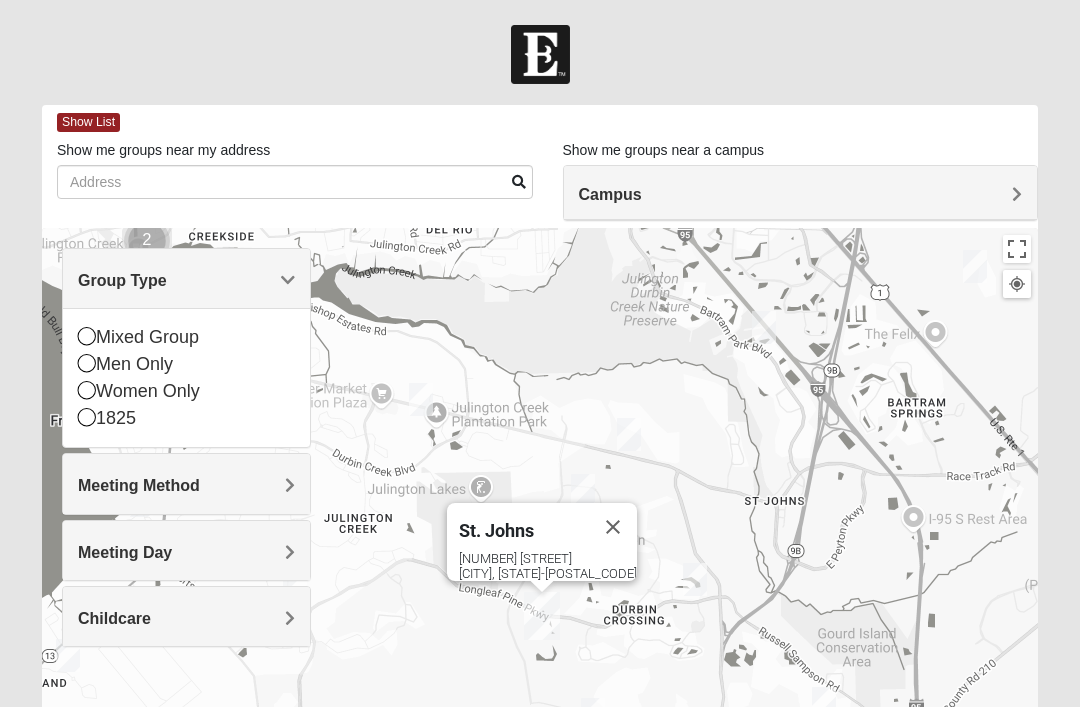 click on "Mixed Group" at bounding box center [186, 337] 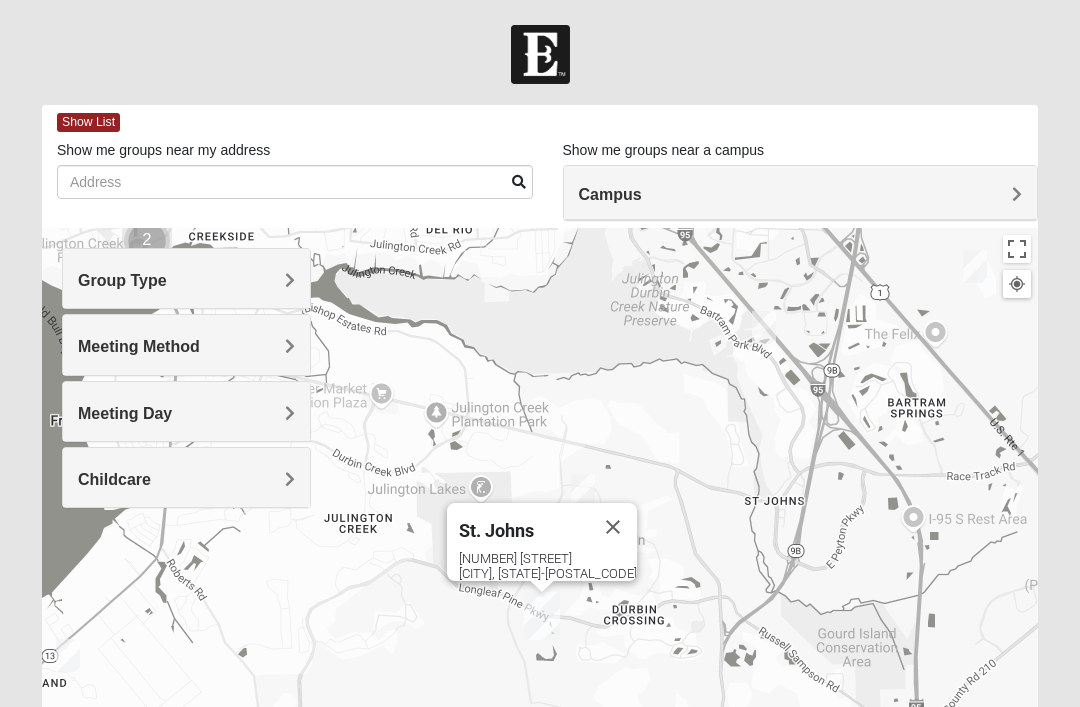 click on "Meeting Method" at bounding box center [186, 344] 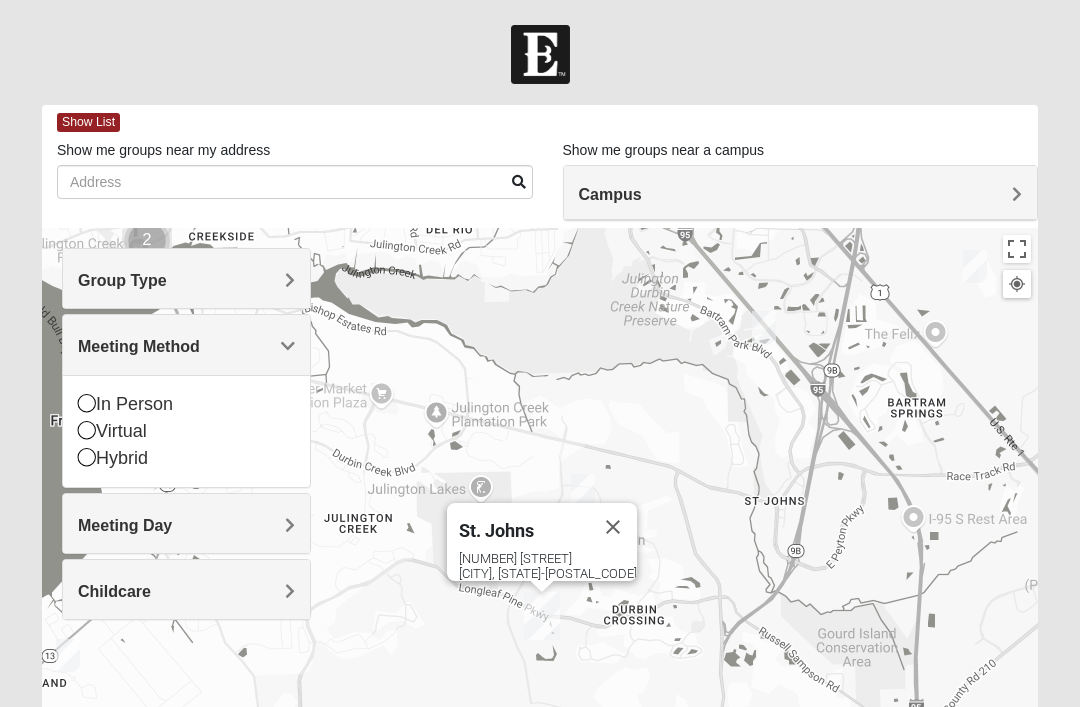 click at bounding box center [87, 403] 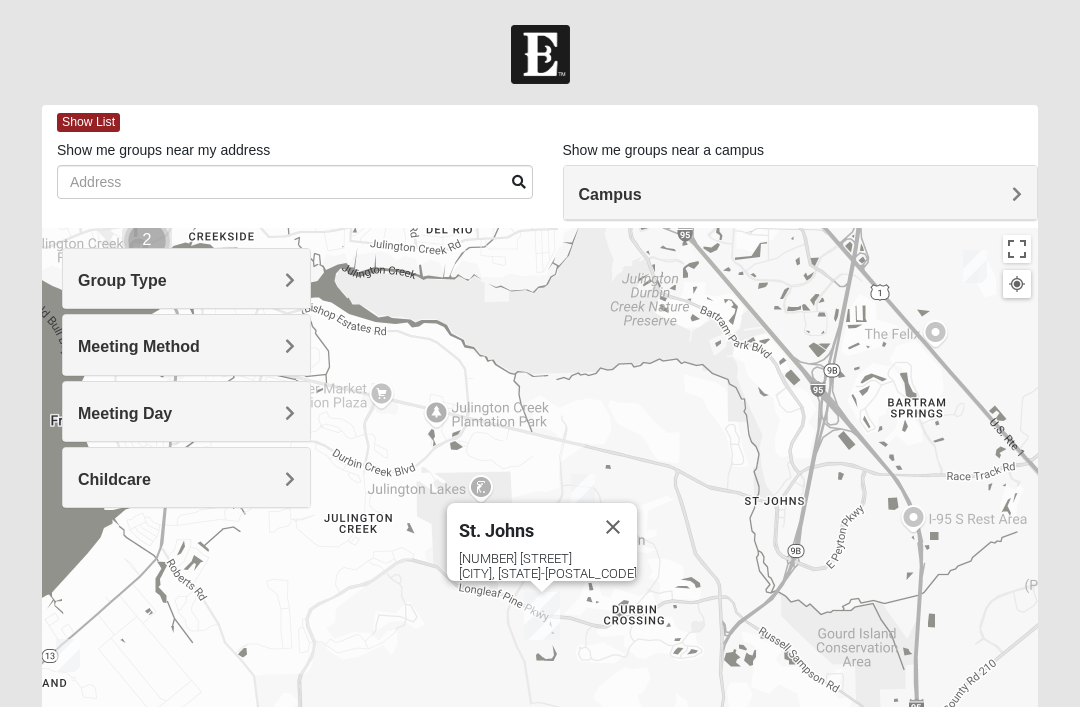 click on "Meeting Day" at bounding box center [186, 411] 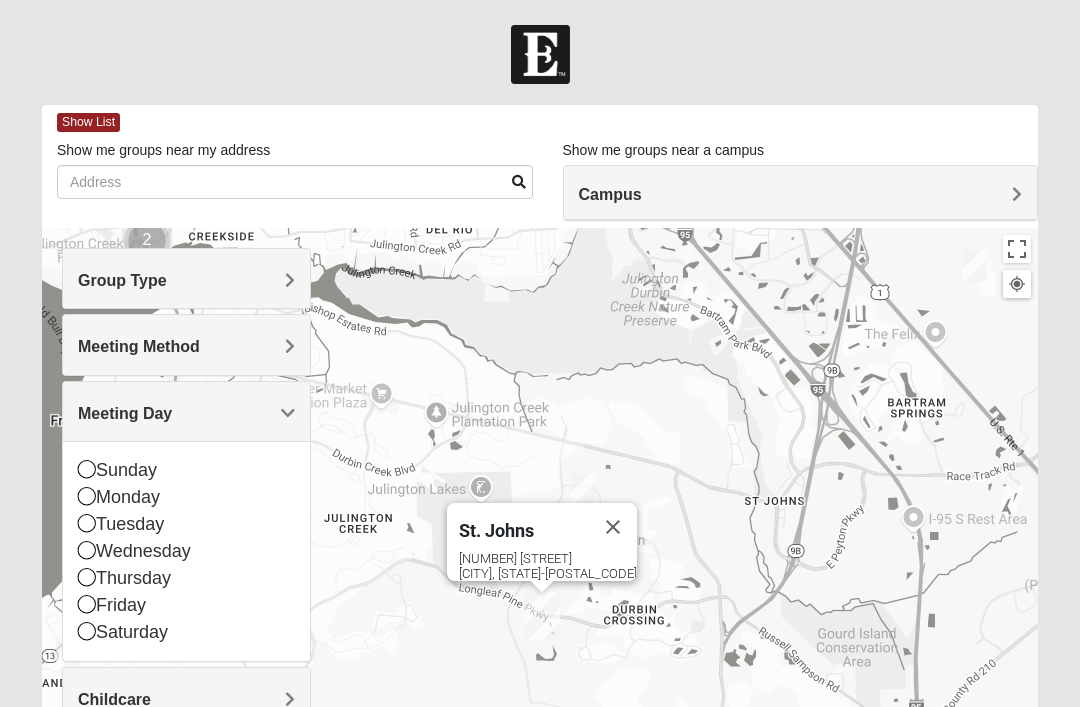 click at bounding box center [87, 496] 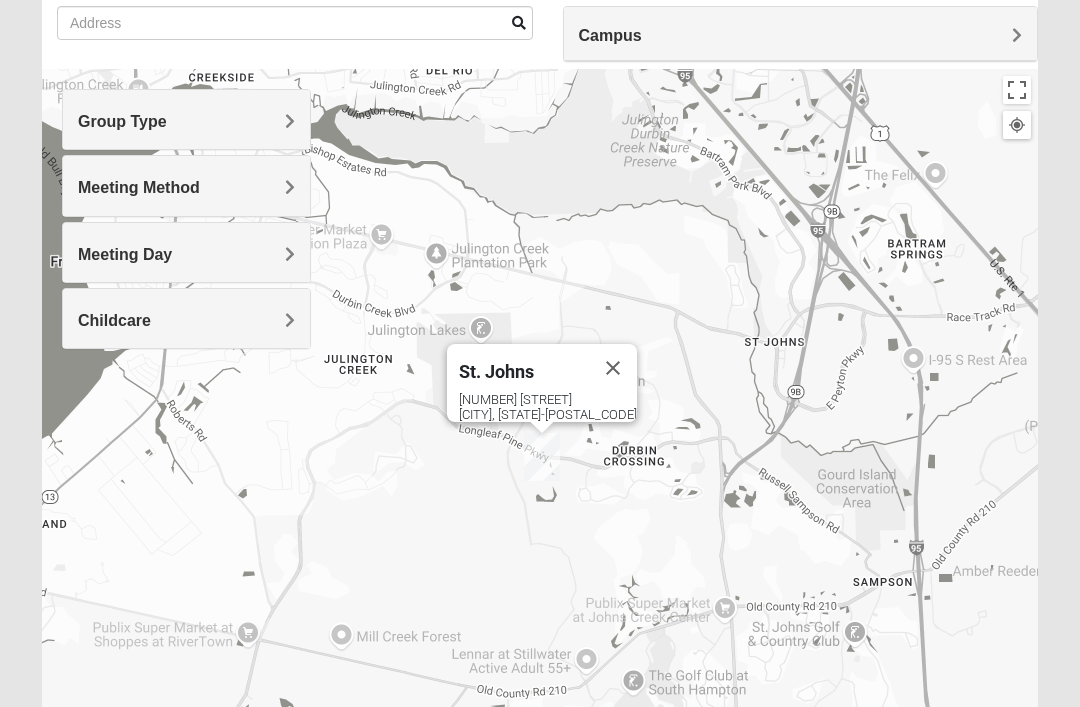 scroll, scrollTop: 0, scrollLeft: 0, axis: both 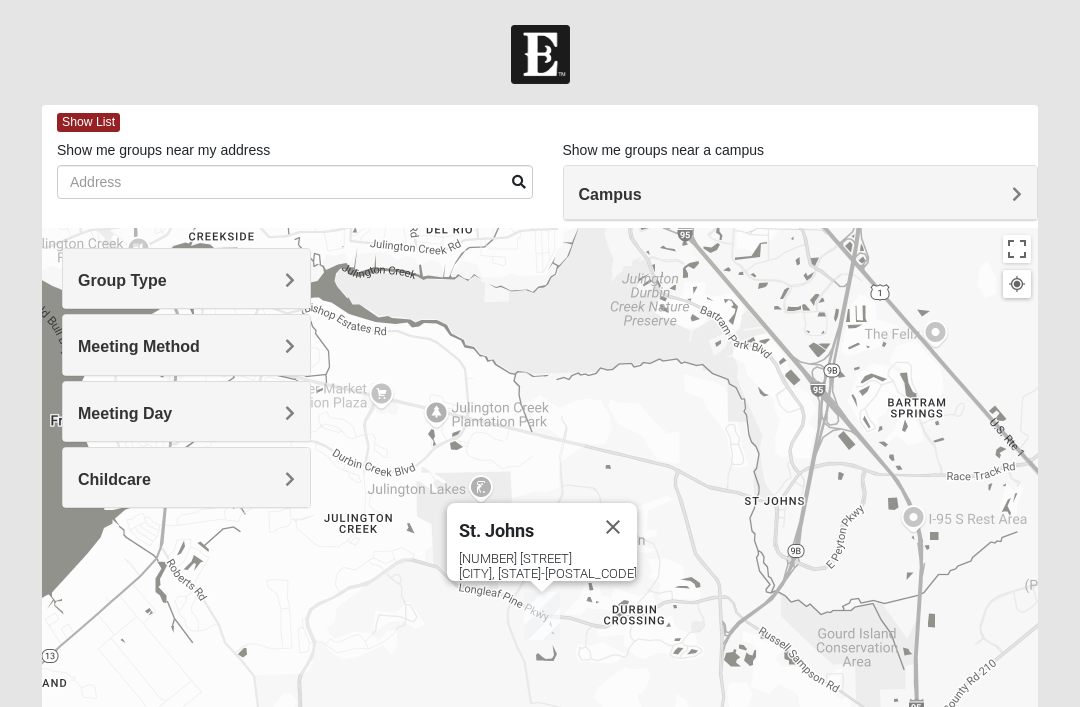 click on "Show List" at bounding box center (88, 122) 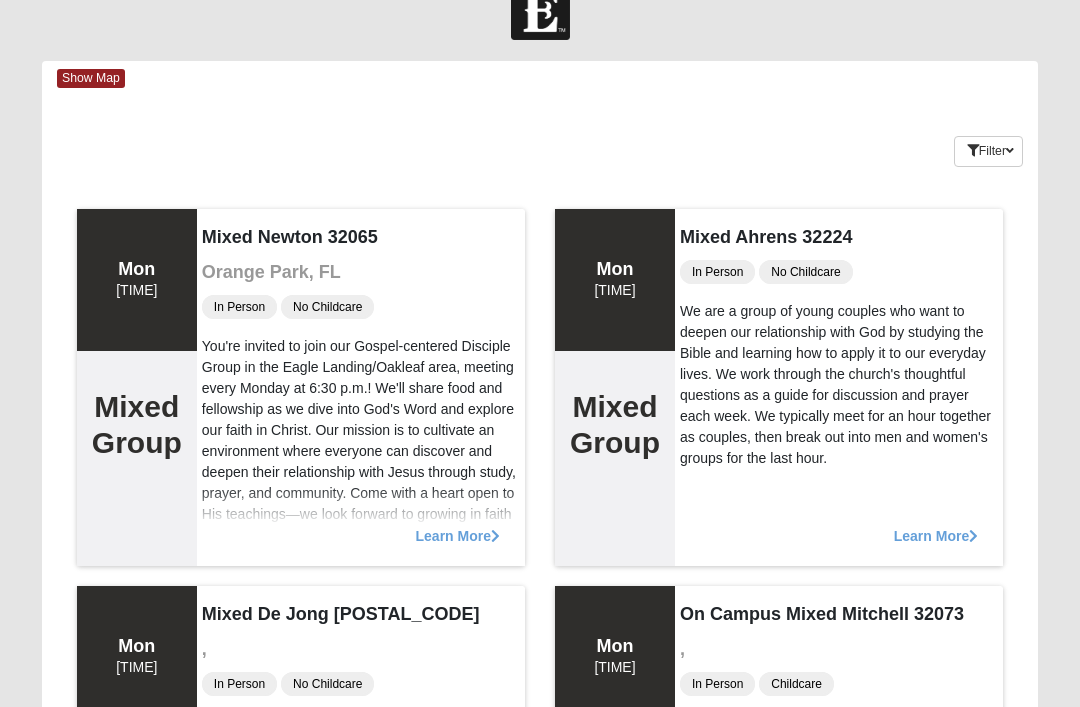 scroll, scrollTop: 0, scrollLeft: 0, axis: both 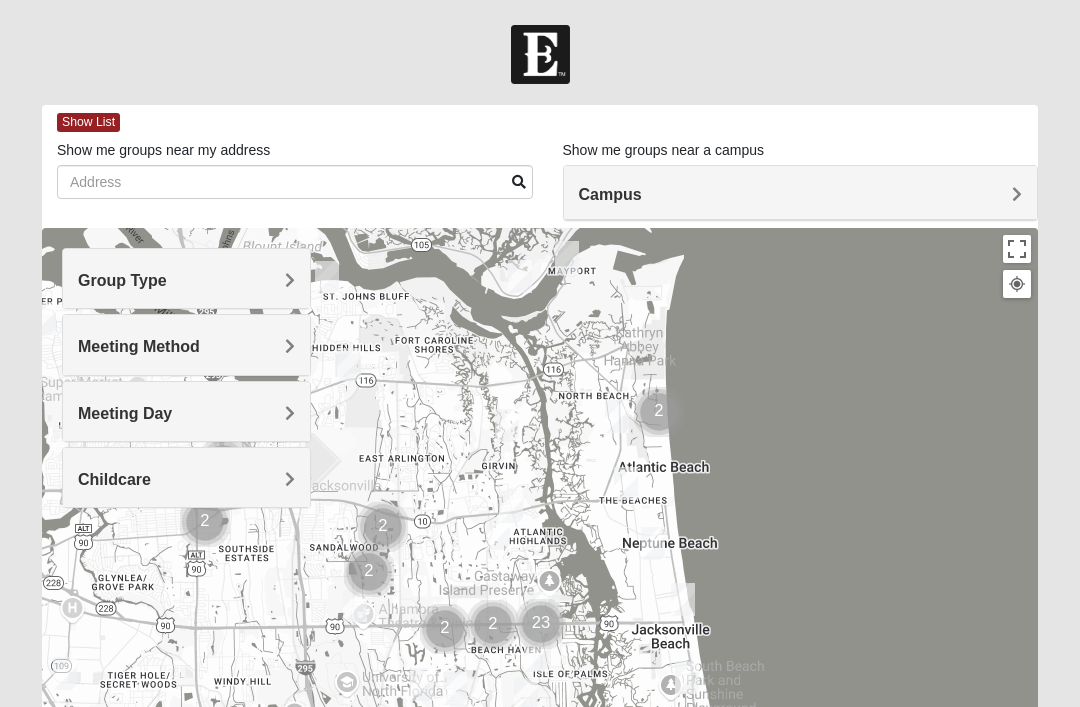 click on "Group Type" at bounding box center [122, 280] 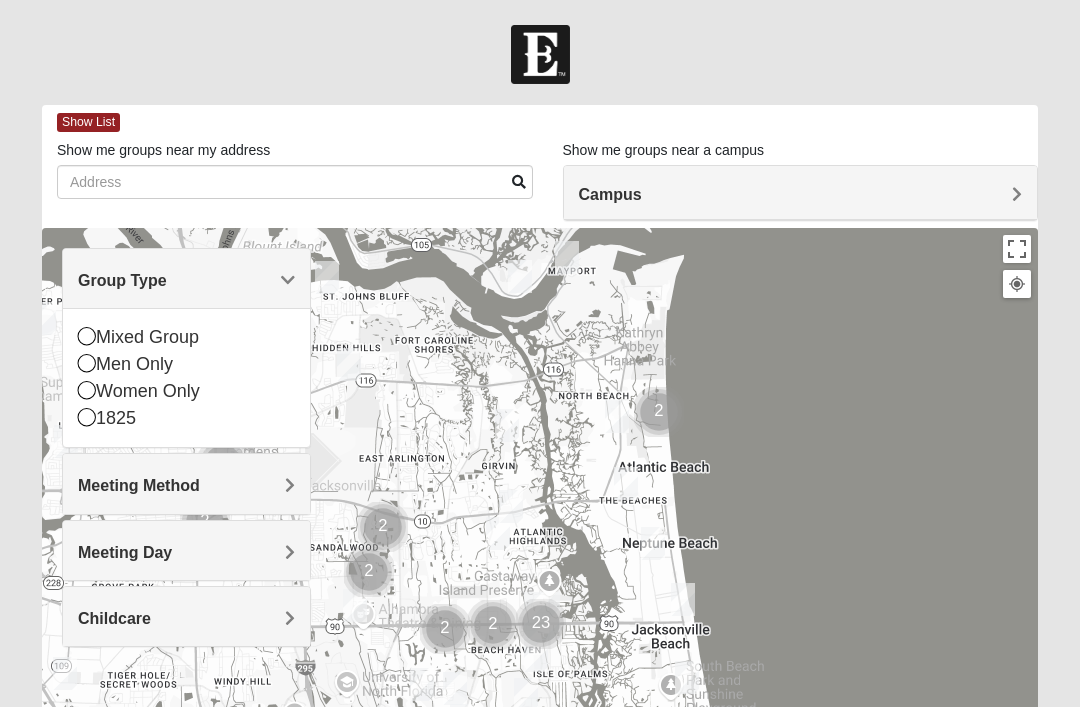 click at bounding box center [87, 336] 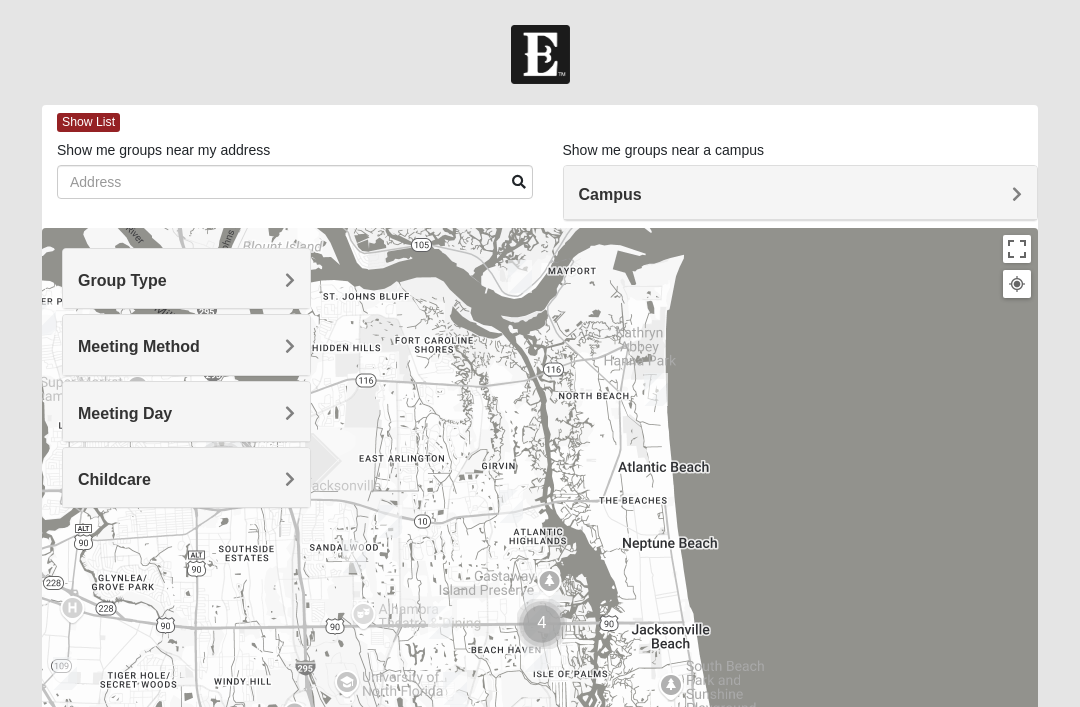 click on "Meeting Method" at bounding box center (186, 344) 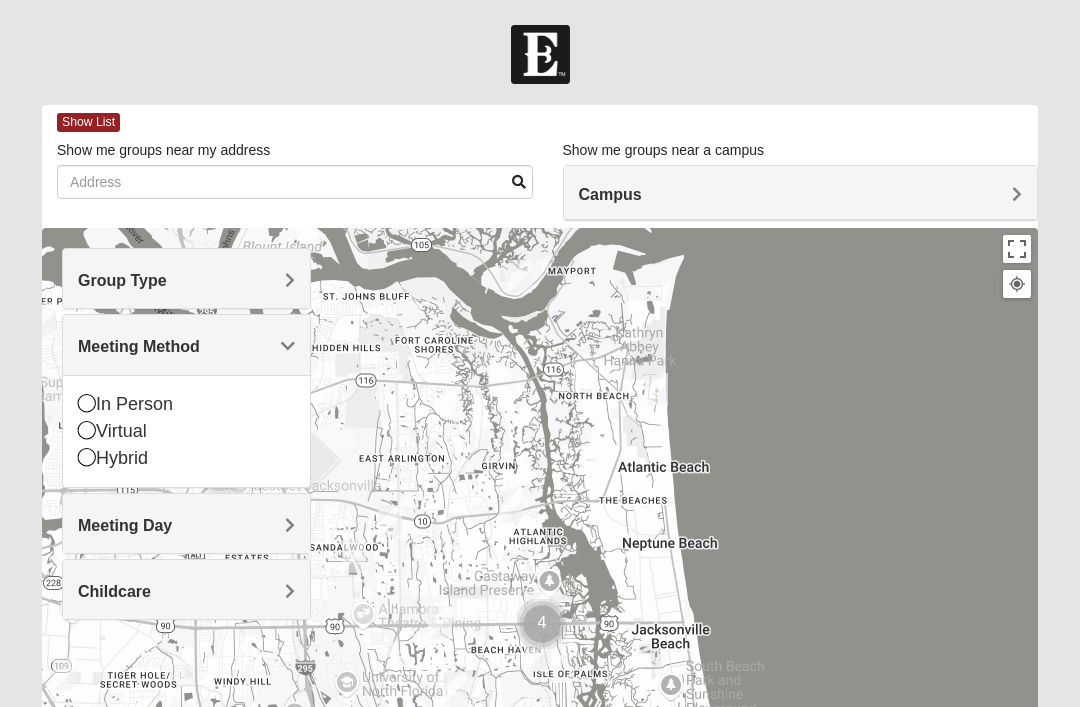 click at bounding box center [87, 403] 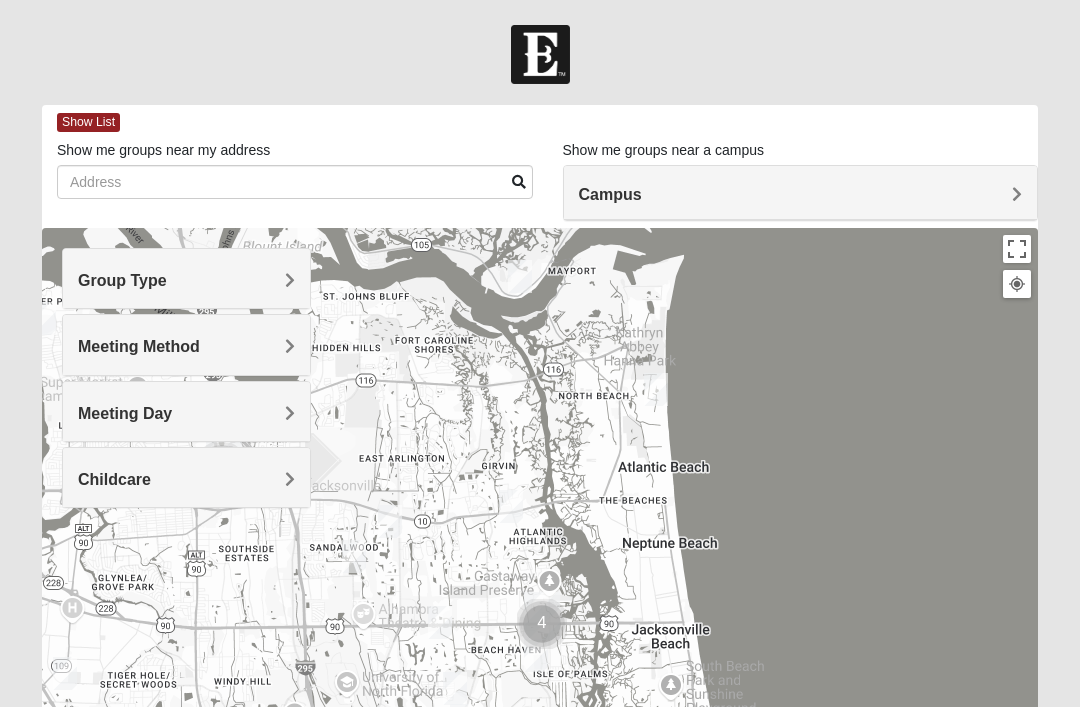 click on "Meeting Day" at bounding box center [186, 411] 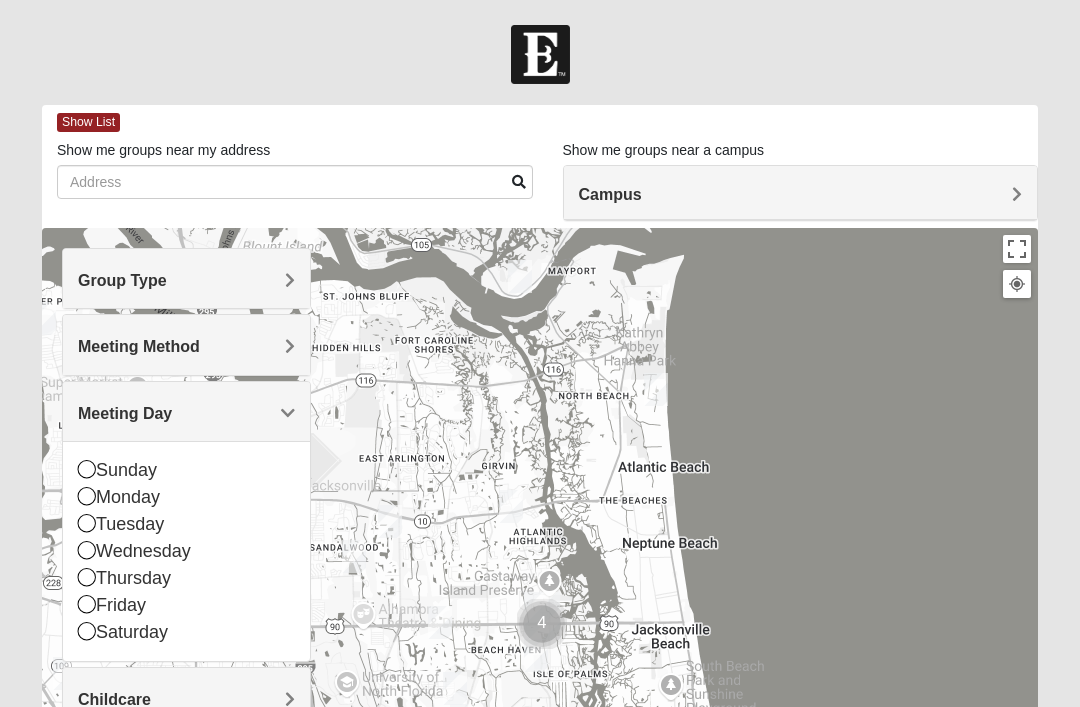 click on "Wednesday" at bounding box center [186, 551] 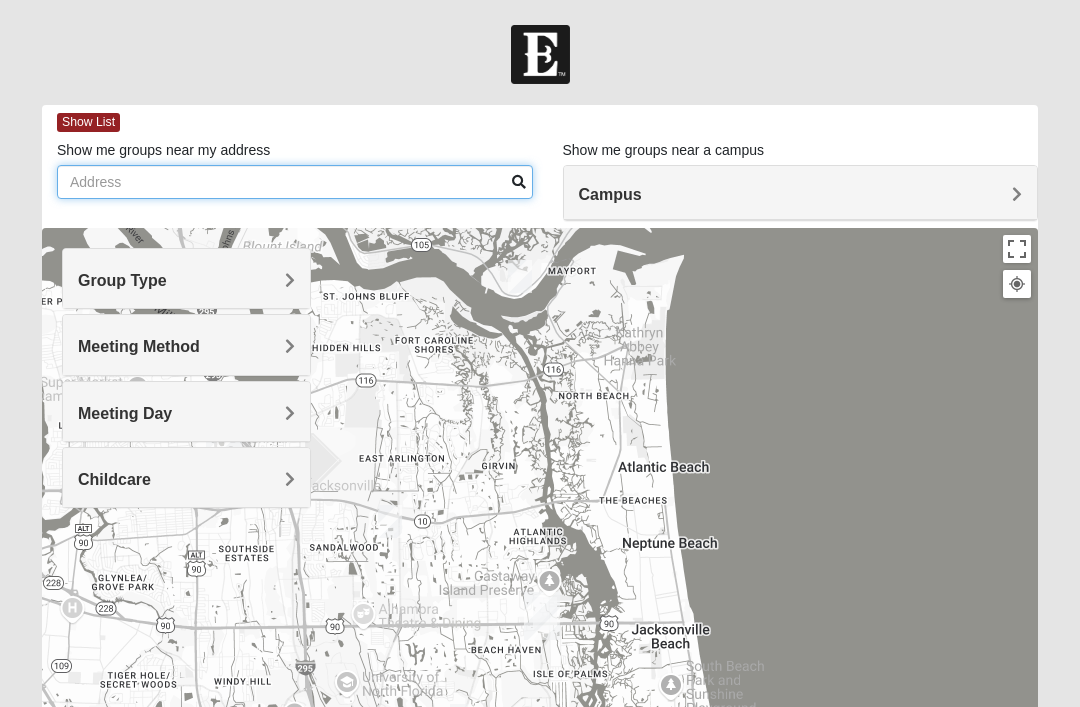 click on "Show me groups near my address" at bounding box center [295, 182] 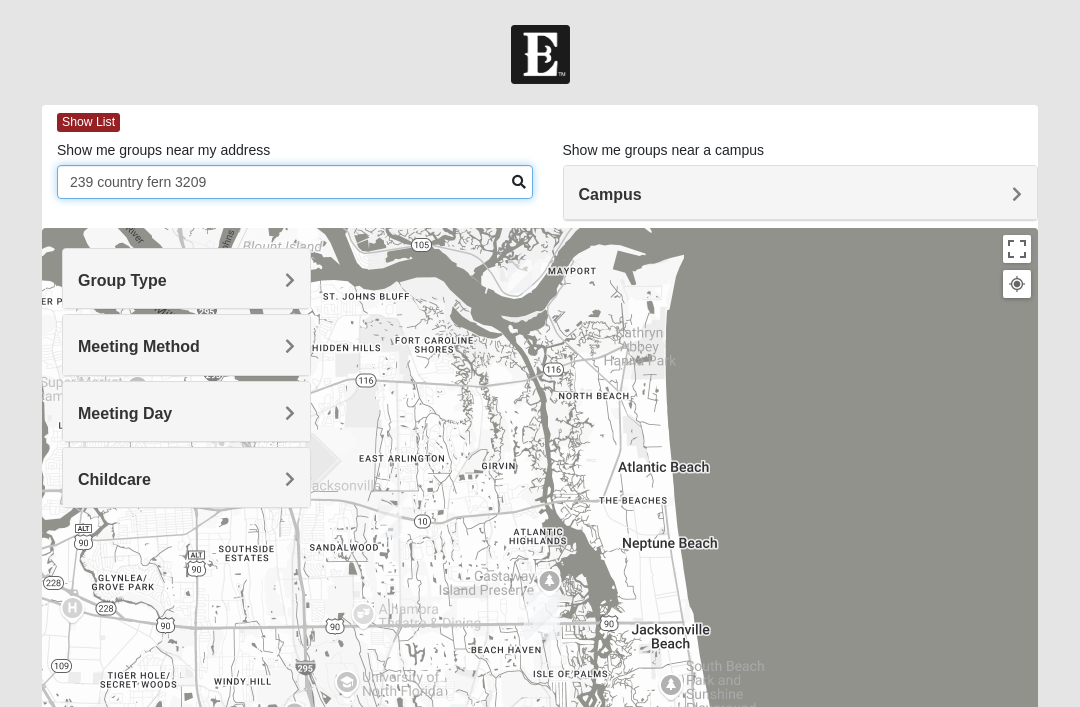 type on "239 country fern 32092" 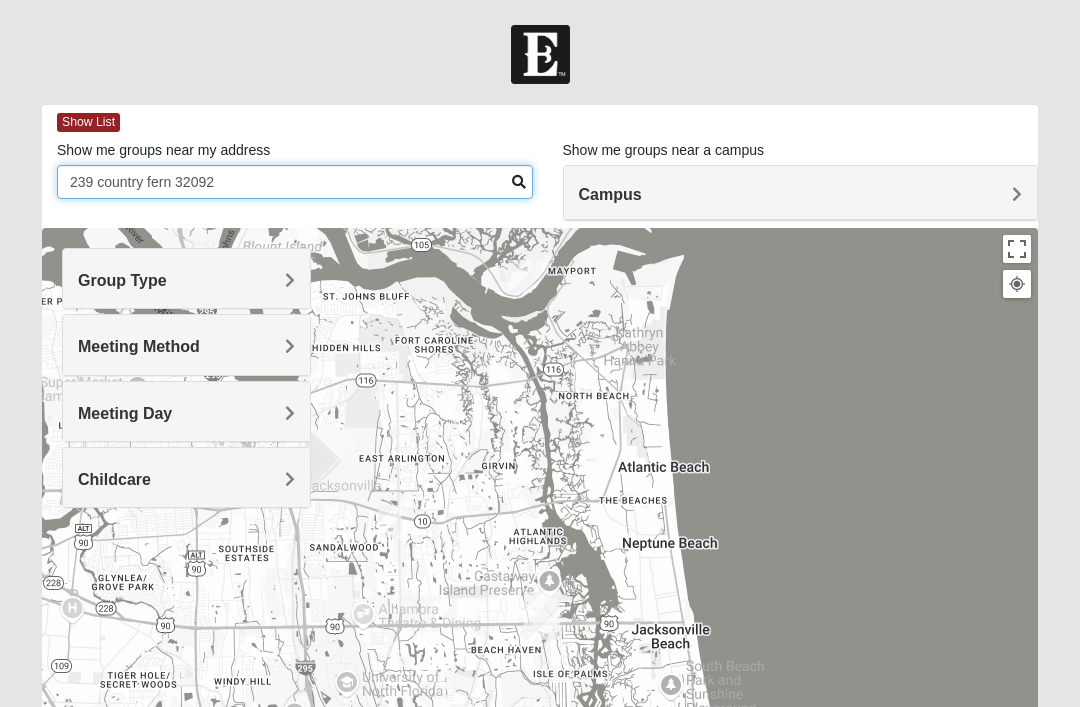 click on "239 country fern 32092" at bounding box center [295, 182] 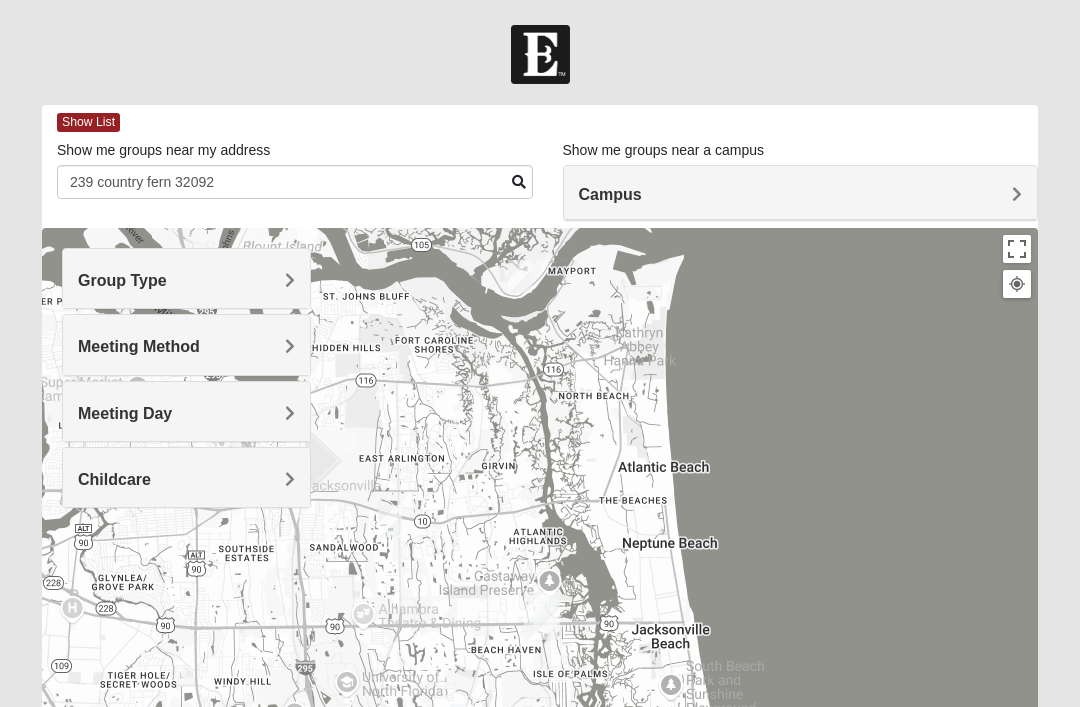click on "Show List" at bounding box center (88, 122) 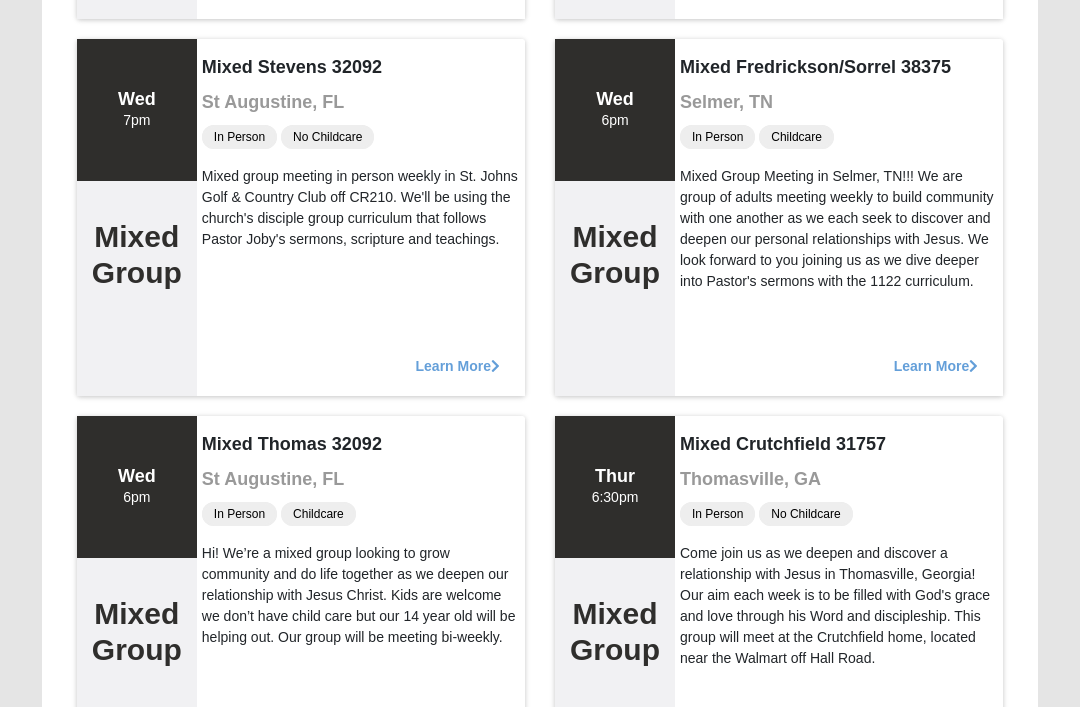 scroll, scrollTop: 2474, scrollLeft: 0, axis: vertical 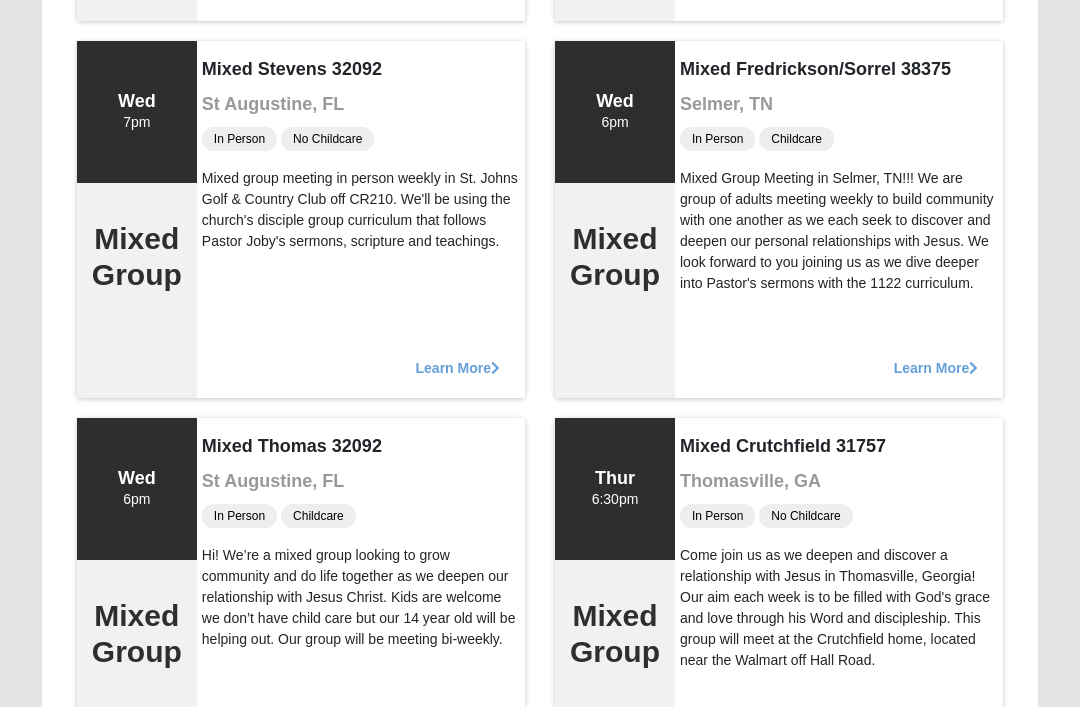 click on "Learn More" at bounding box center (458, 358) 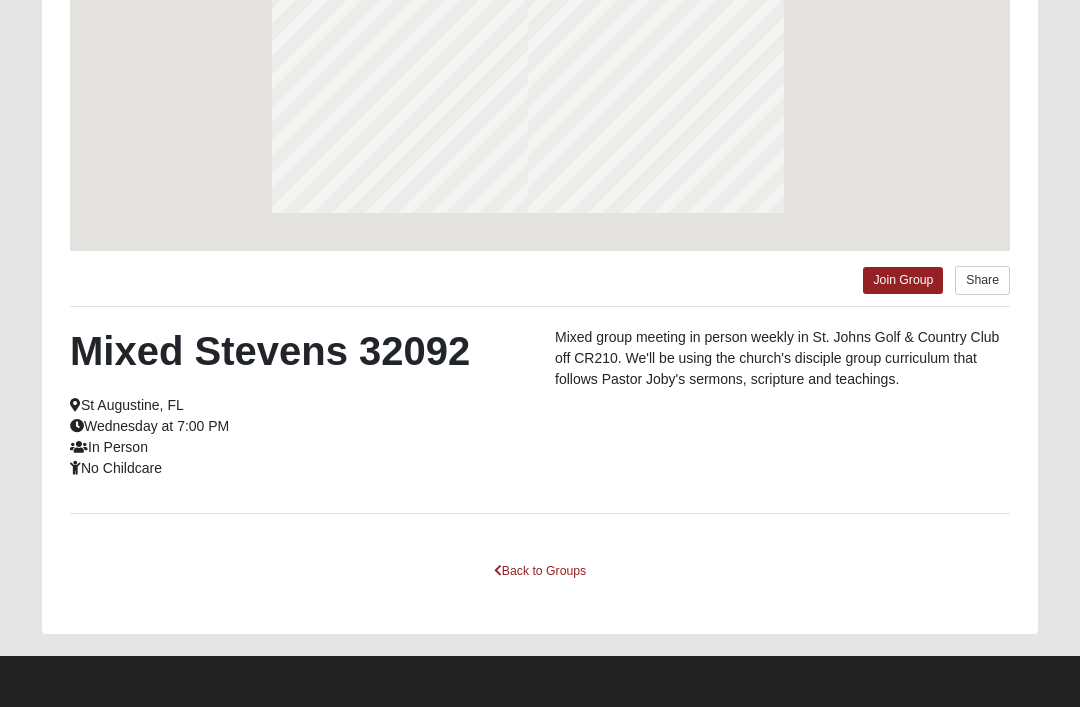scroll, scrollTop: 367, scrollLeft: 0, axis: vertical 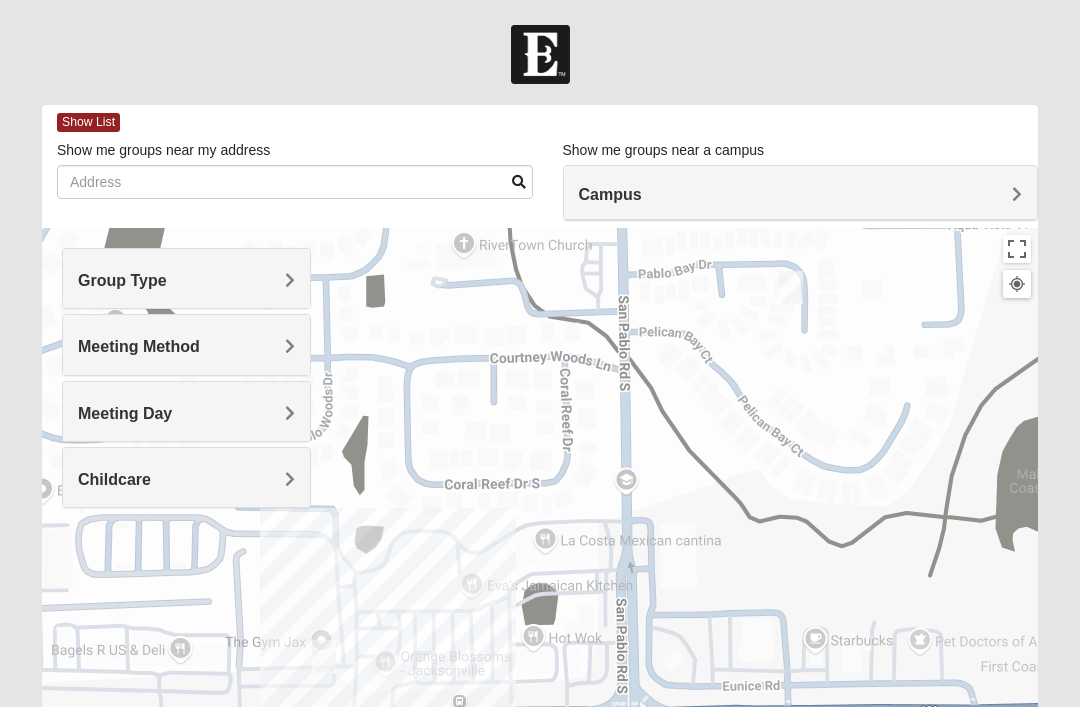 click on "Meeting Day" at bounding box center [125, 413] 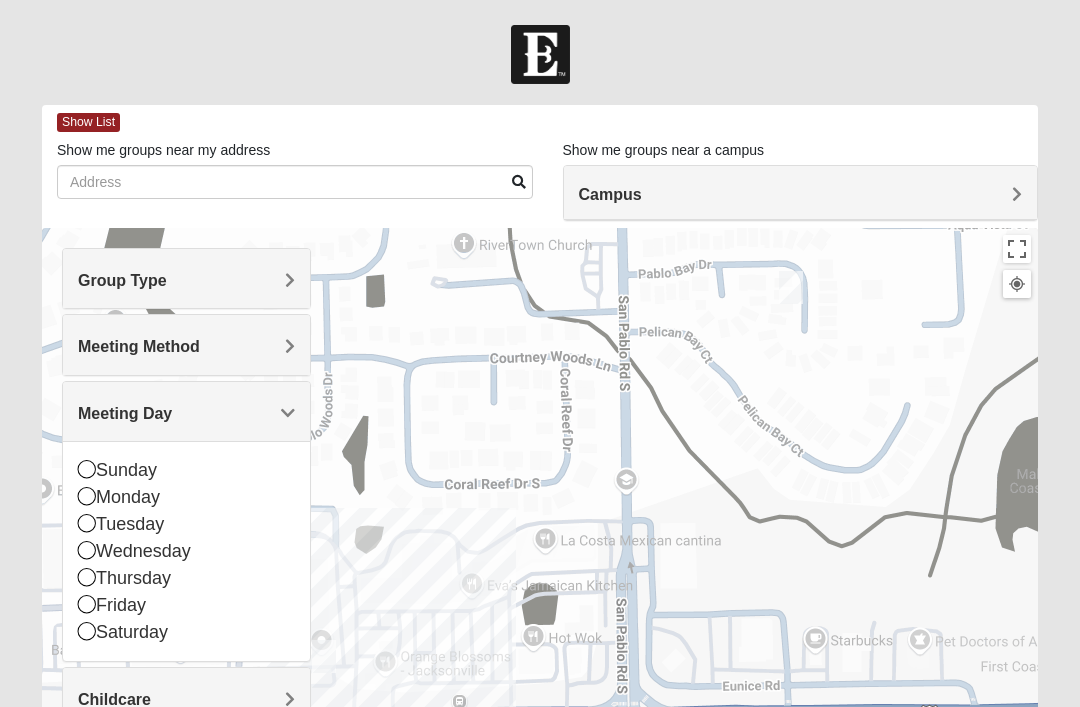 click on "Wednesday" at bounding box center [186, 551] 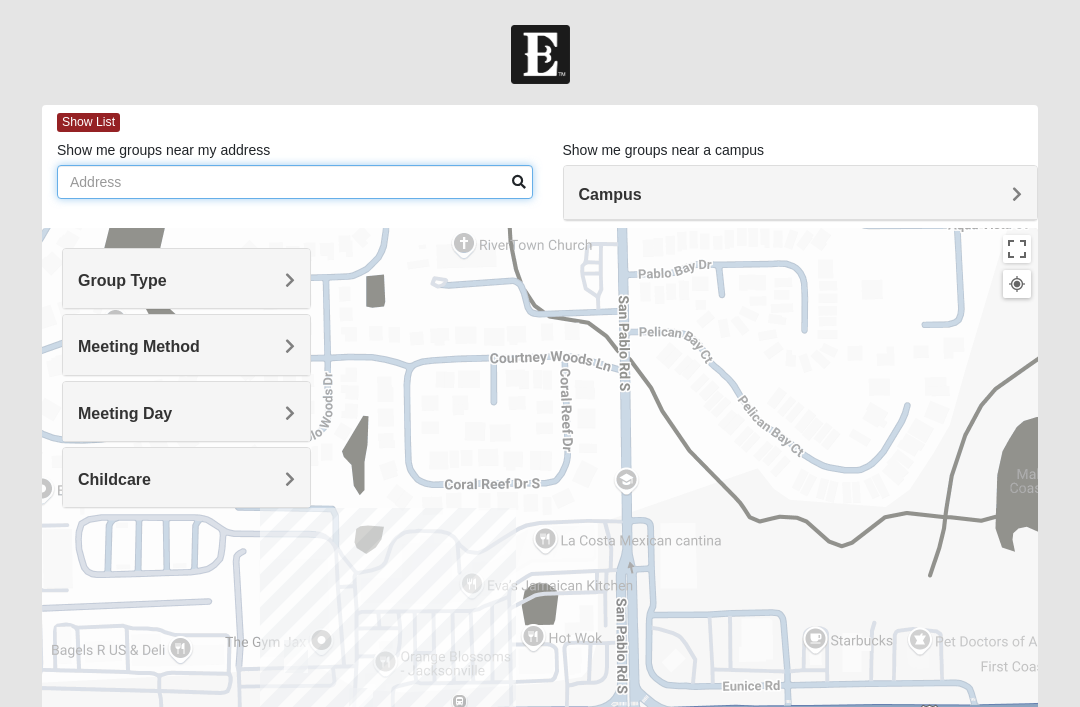 click on "Show me groups near my address" at bounding box center (295, 182) 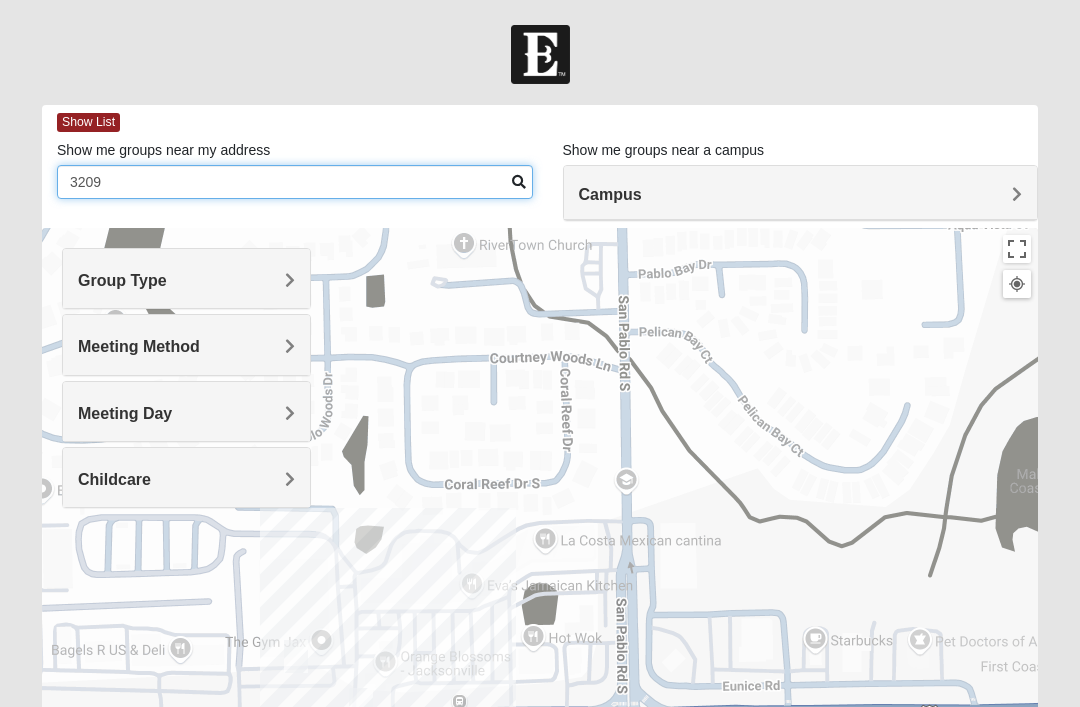 type on "32092" 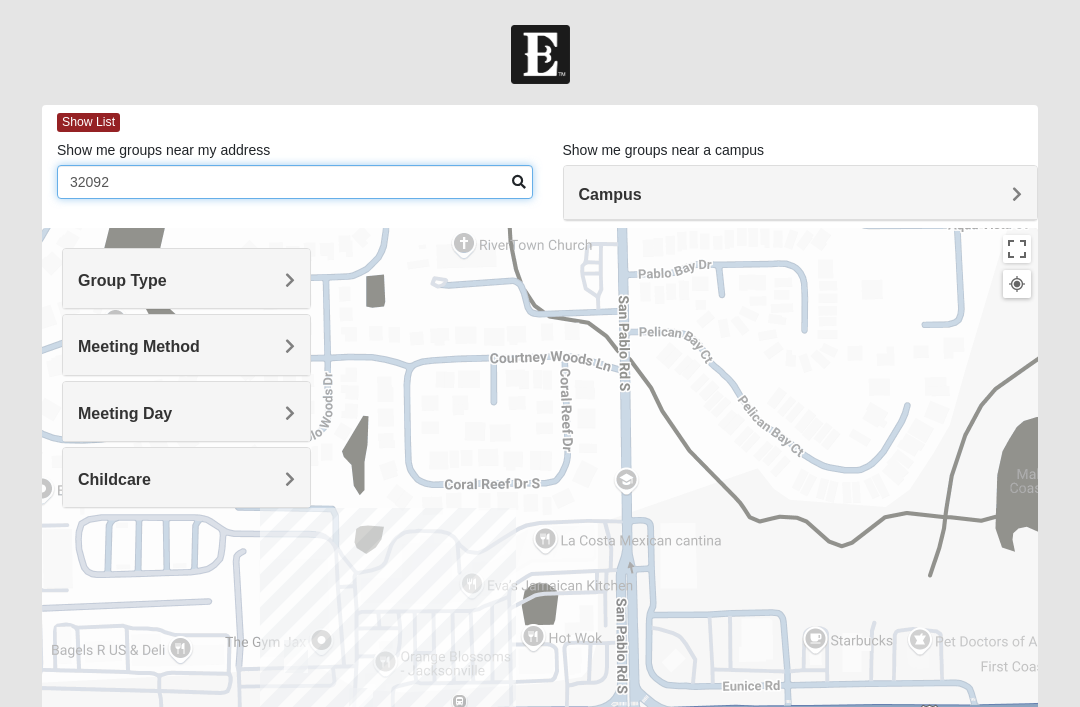 click on "32092" at bounding box center (295, 182) 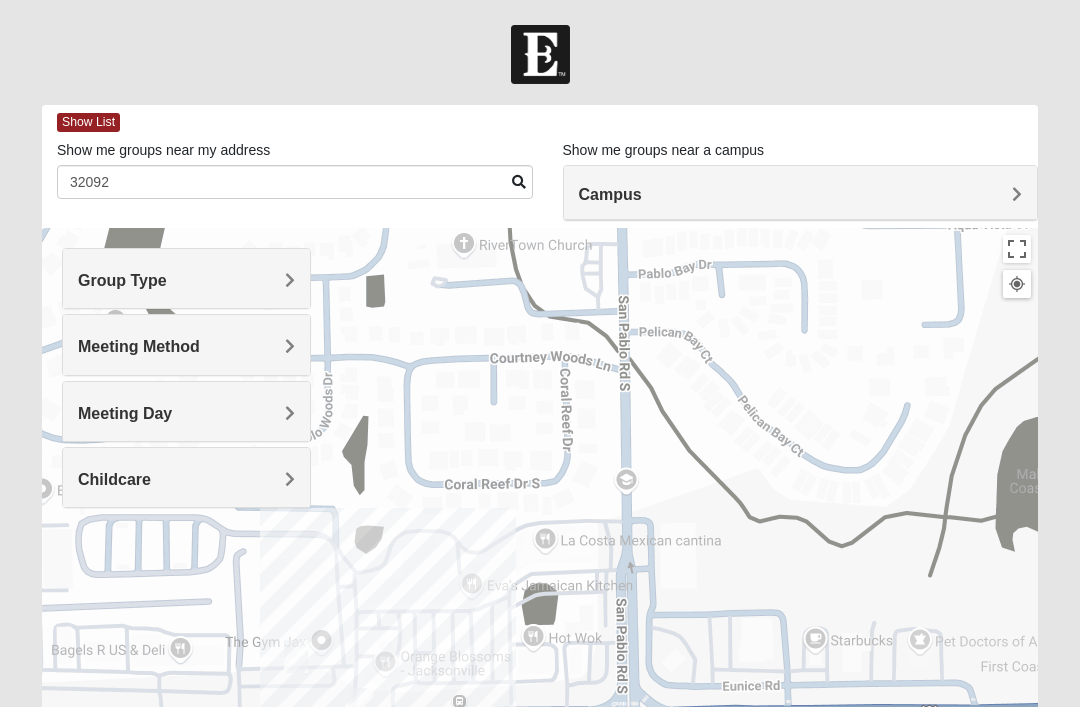click on "Show List" at bounding box center (88, 122) 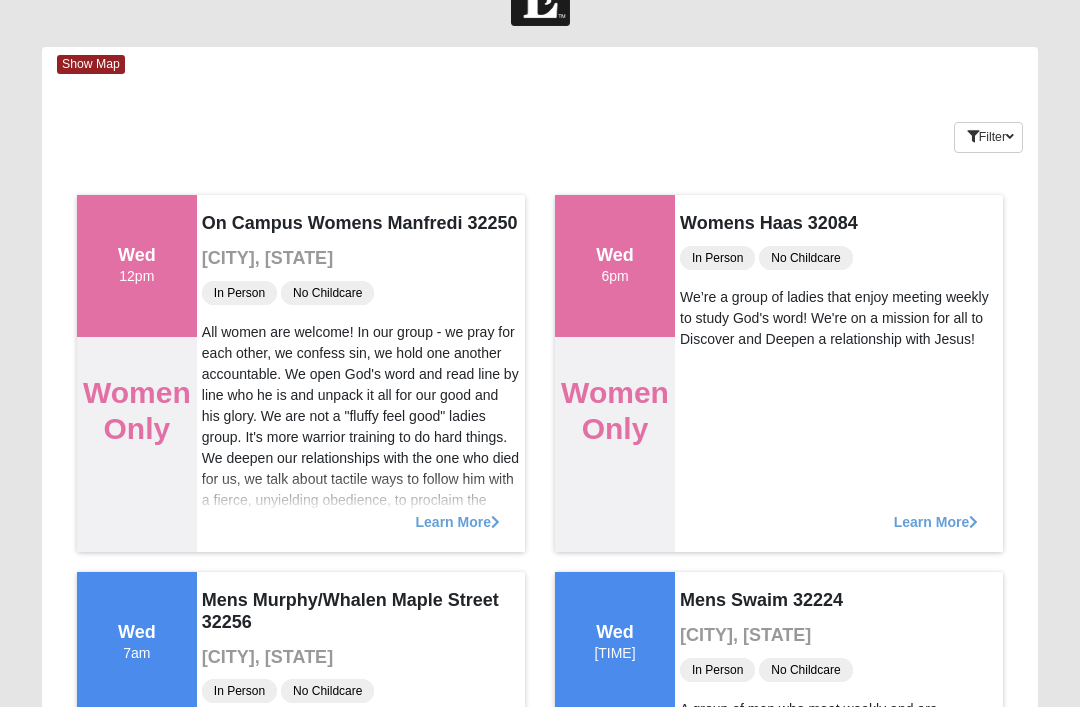 scroll, scrollTop: 0, scrollLeft: 0, axis: both 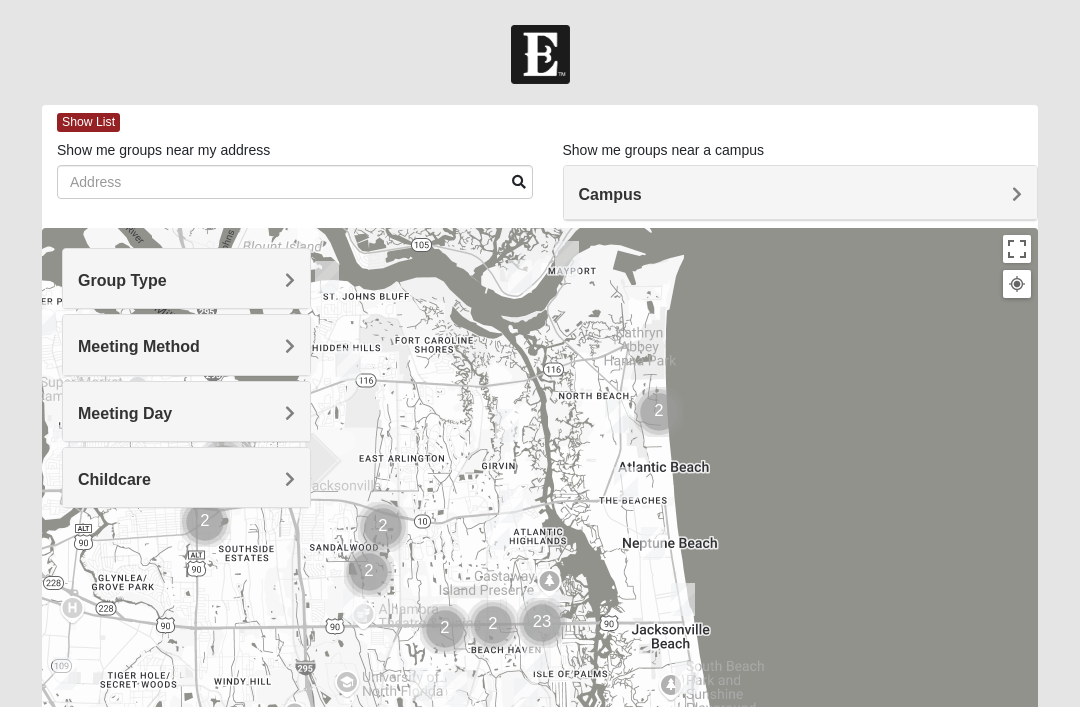 click at bounding box center [540, 628] 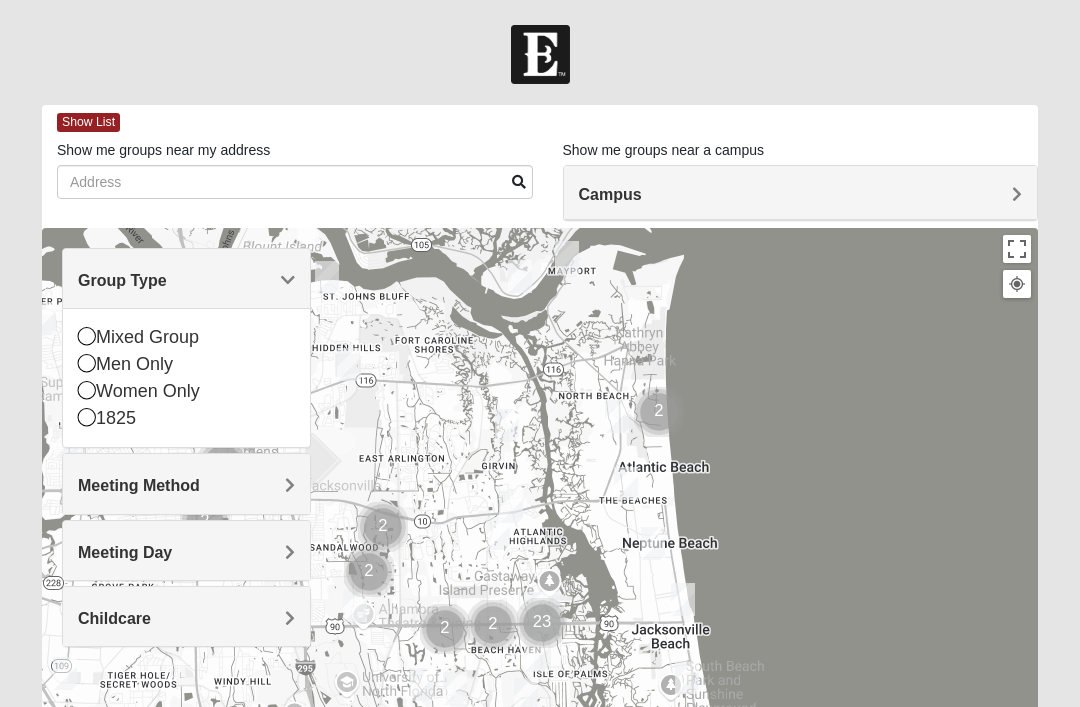 click at bounding box center (87, 336) 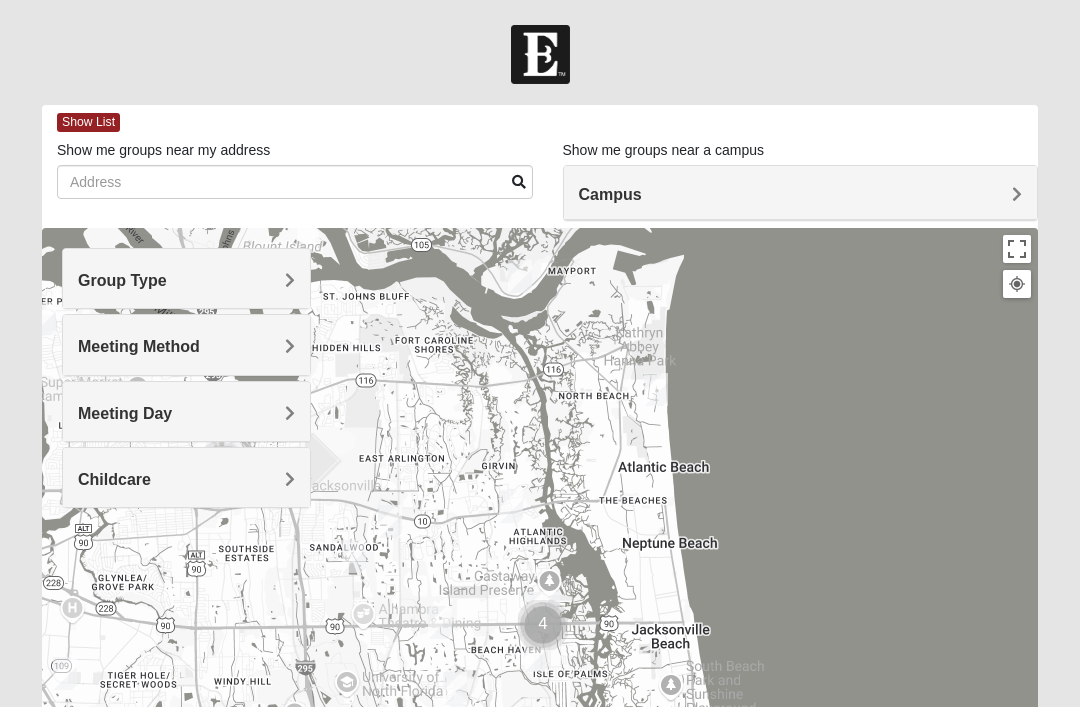 click on "Meeting Method" at bounding box center [139, 346] 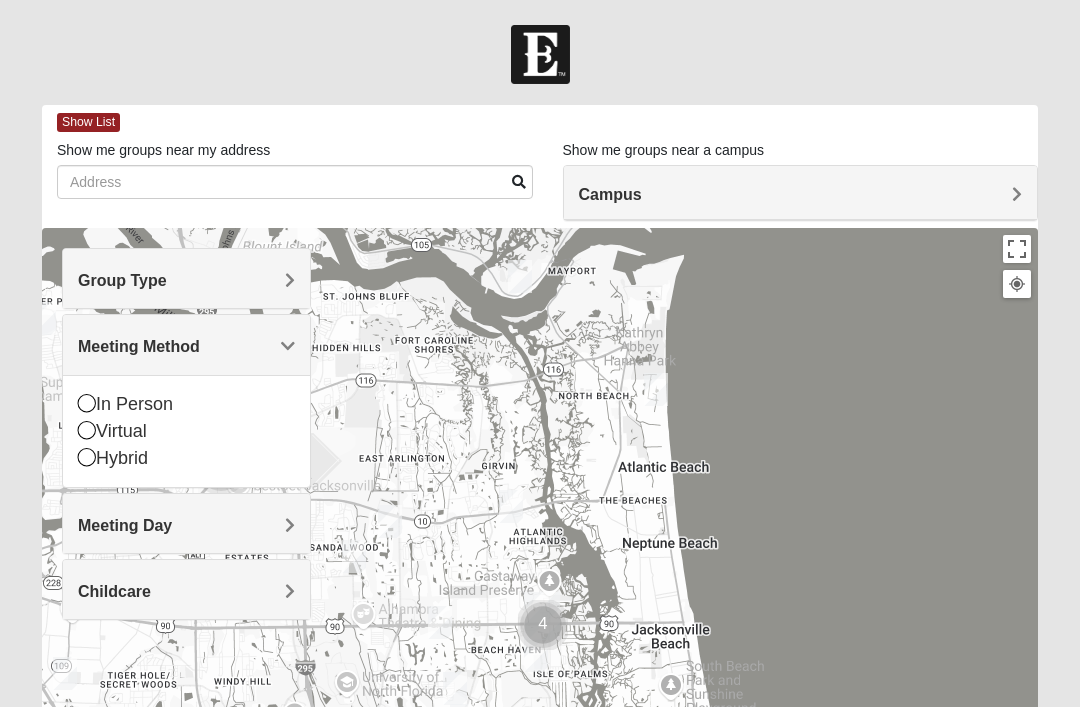 click at bounding box center [87, 403] 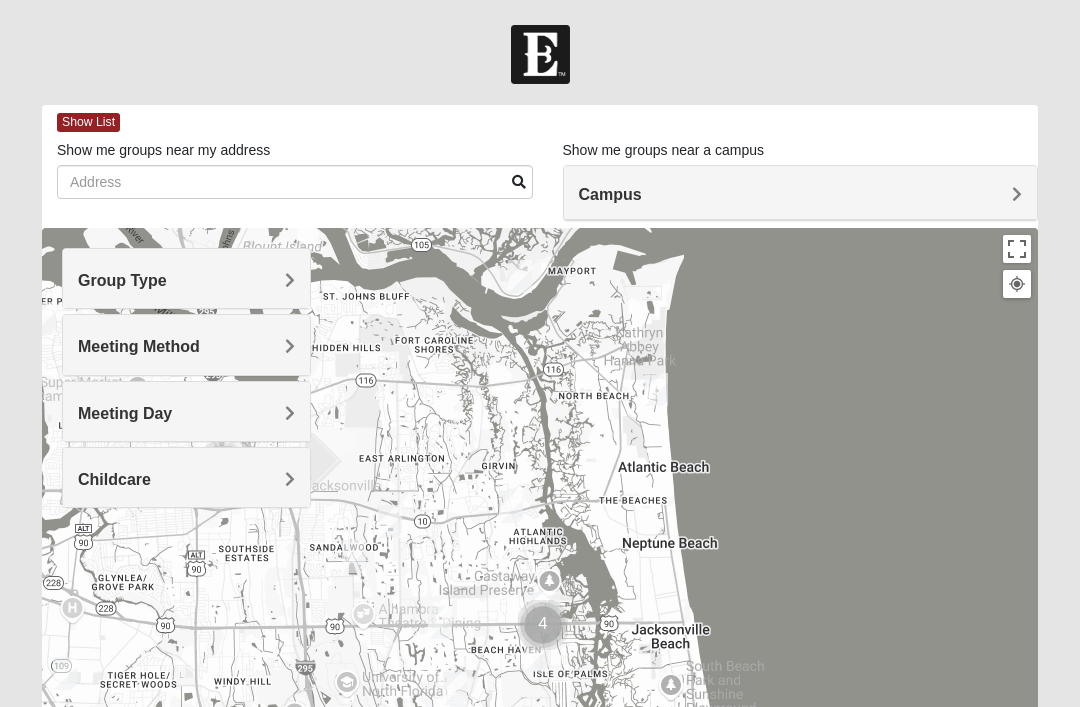 click on "Meeting Day" at bounding box center [186, 411] 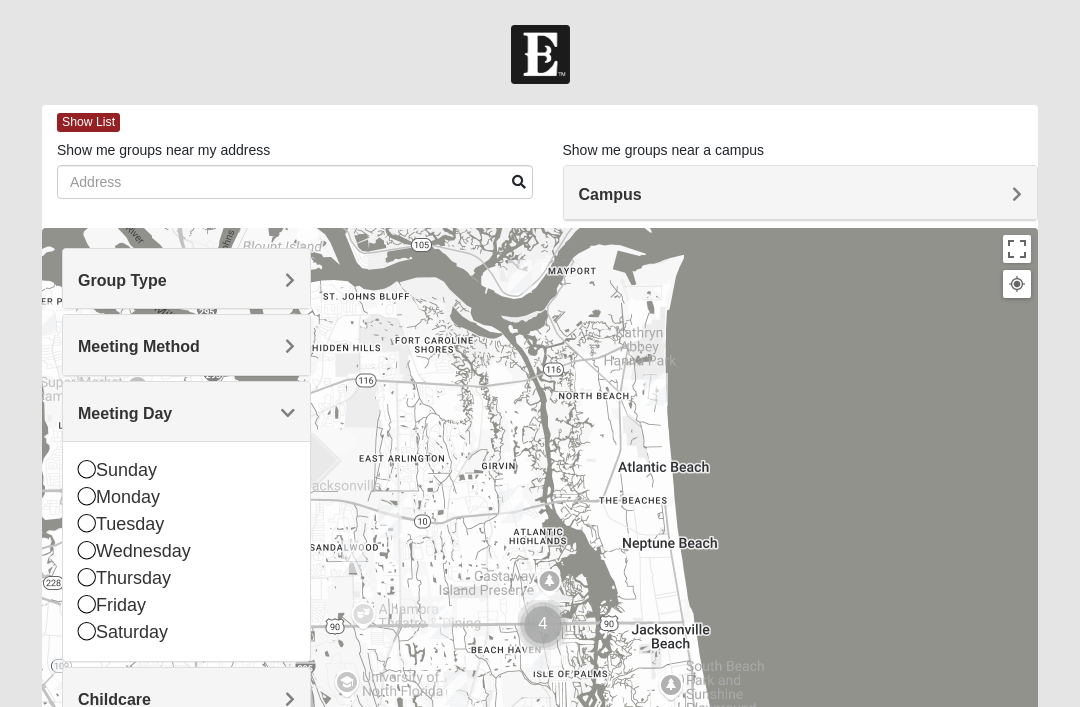 click on "Tuesday" at bounding box center (186, 524) 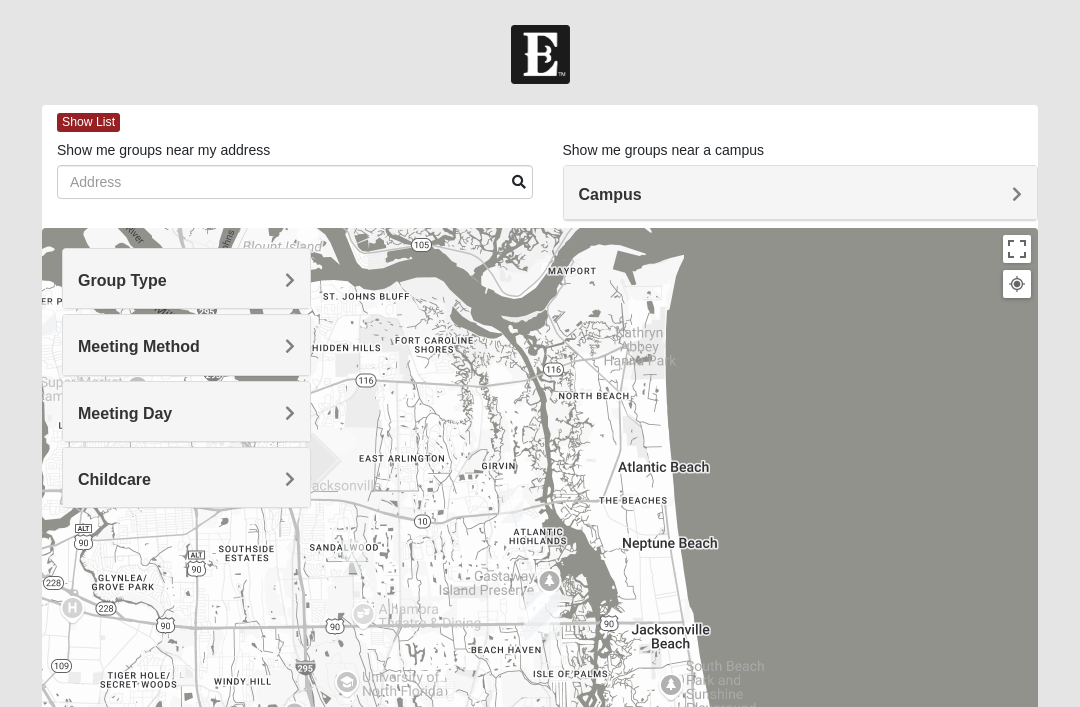 click on "Meeting Day" at bounding box center [186, 411] 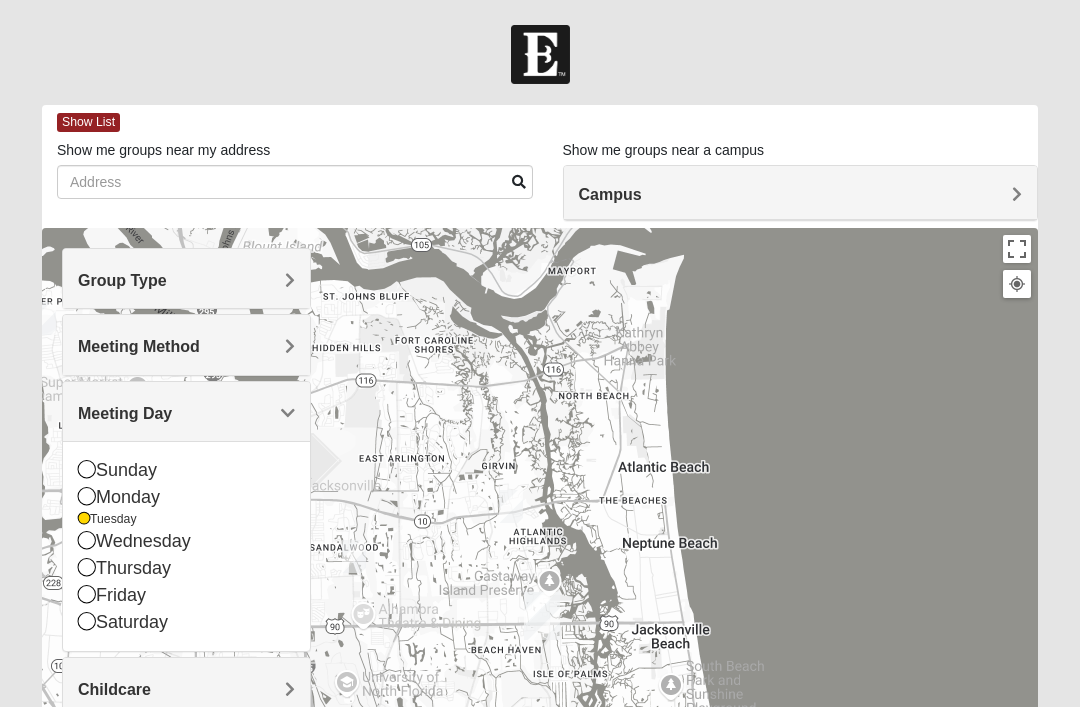 click on "Wednesday" at bounding box center [186, 541] 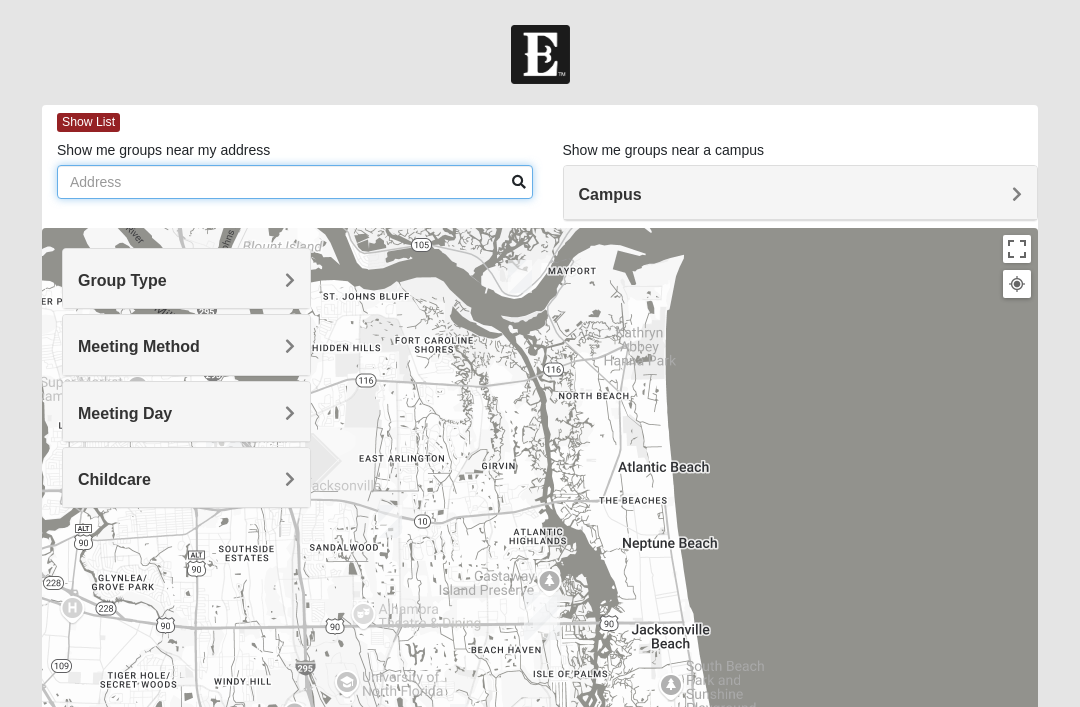 click on "Show me groups near my address" at bounding box center [295, 182] 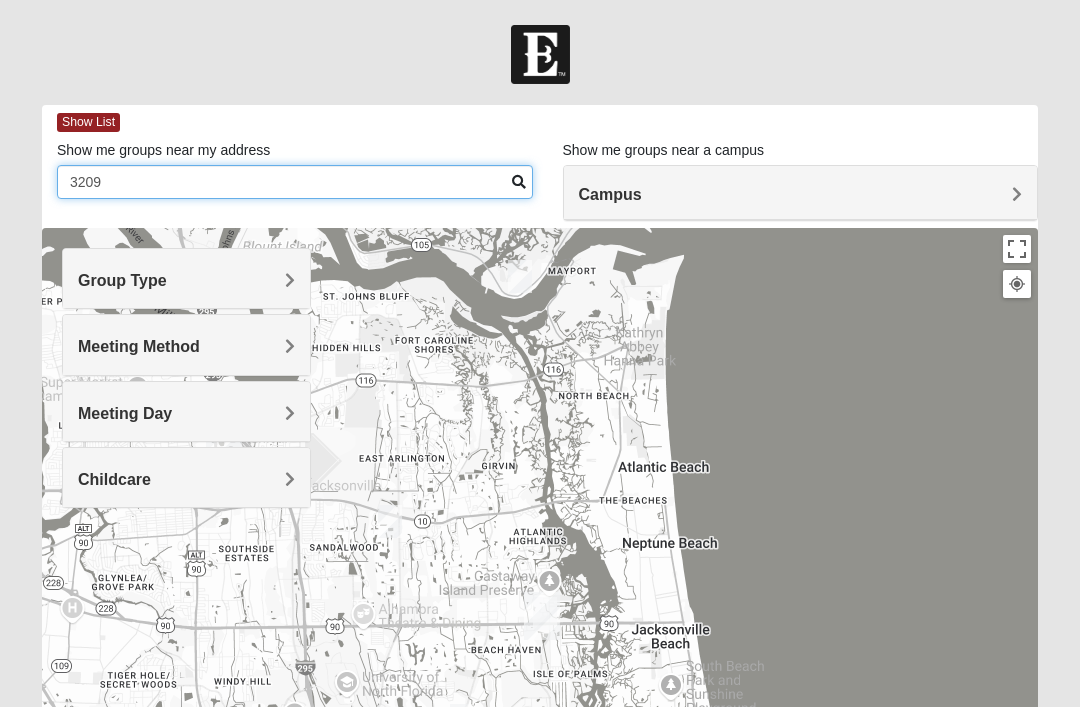 type on "32092" 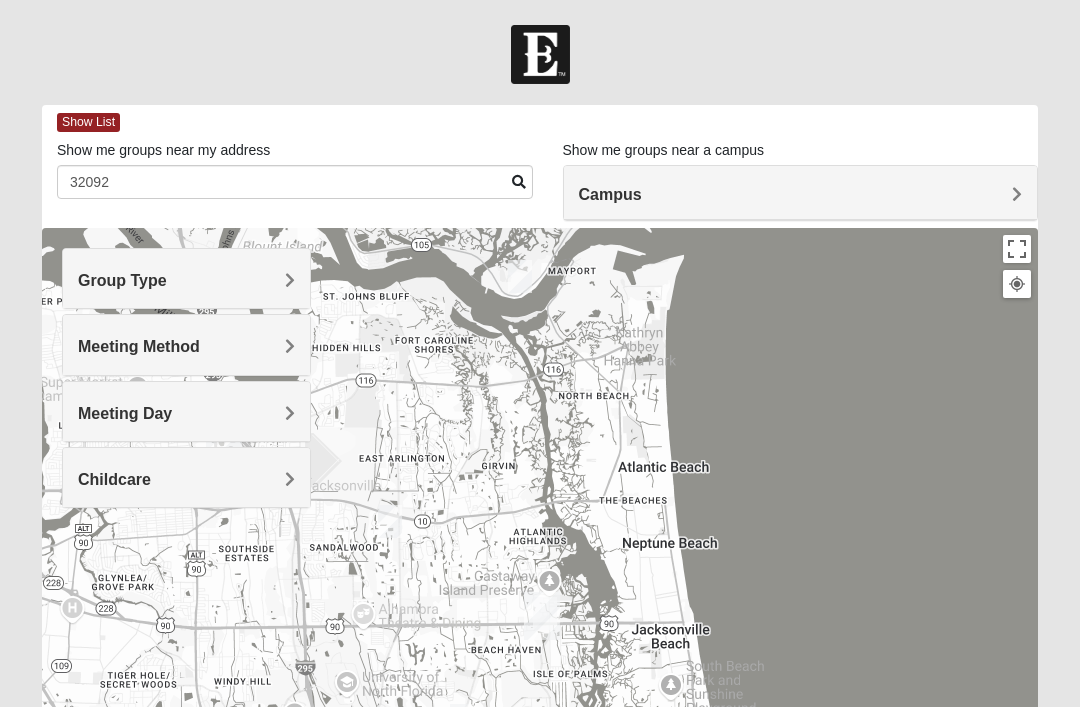 click on "Show List" at bounding box center (88, 122) 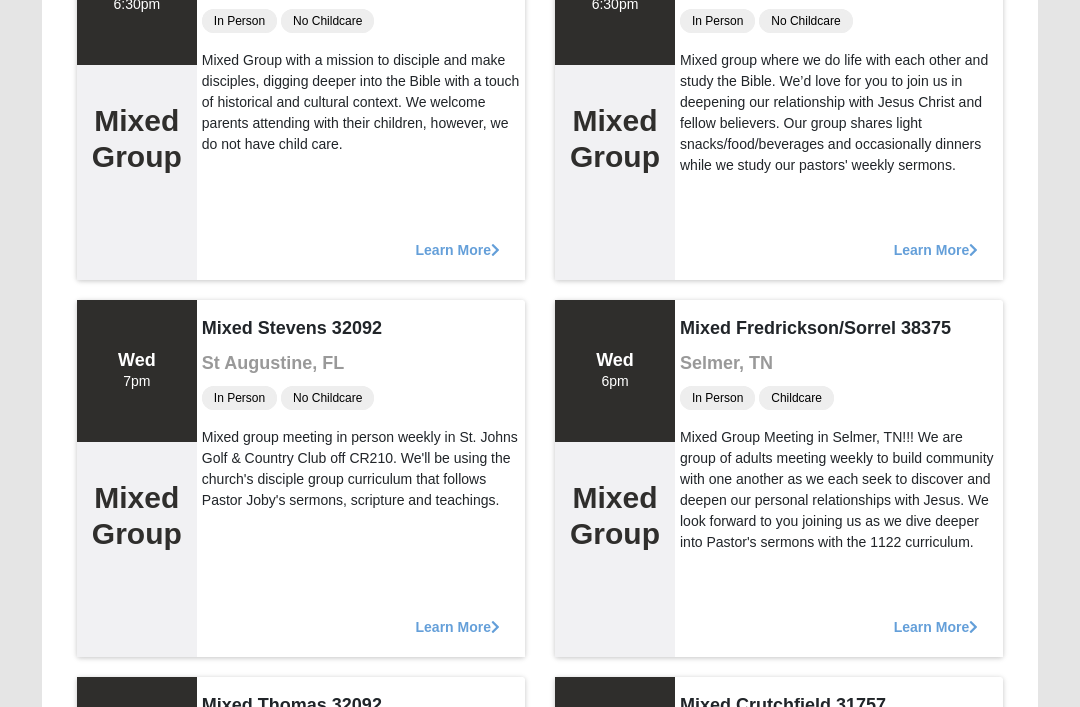 scroll, scrollTop: 2213, scrollLeft: 0, axis: vertical 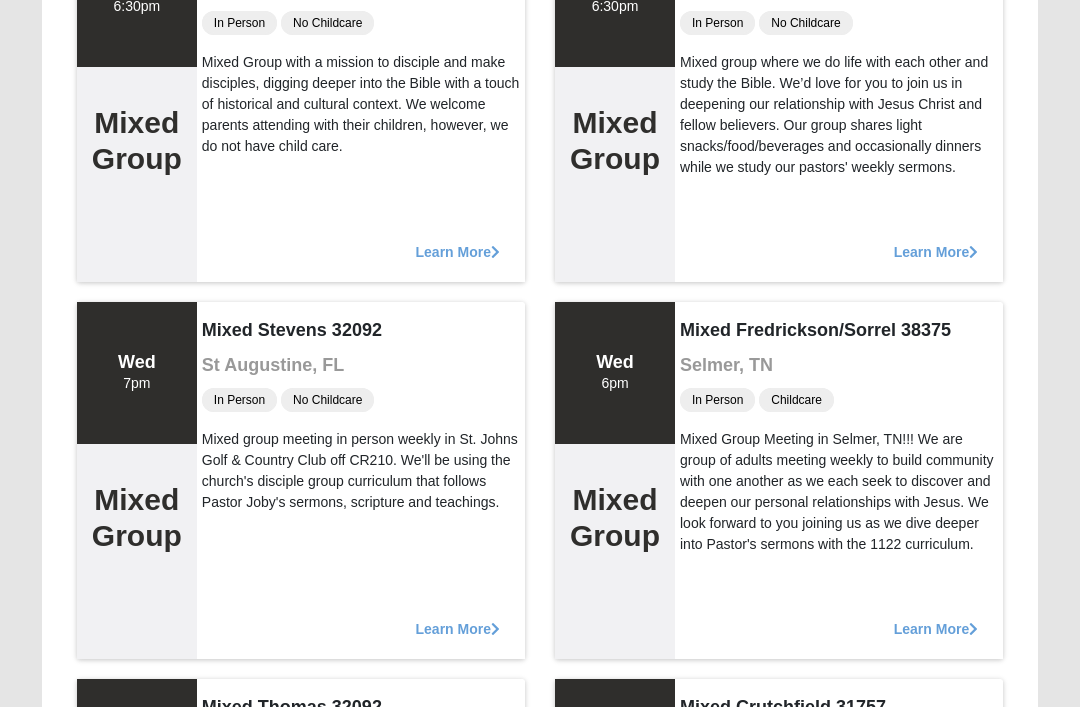 click on "Learn More" at bounding box center (458, 619) 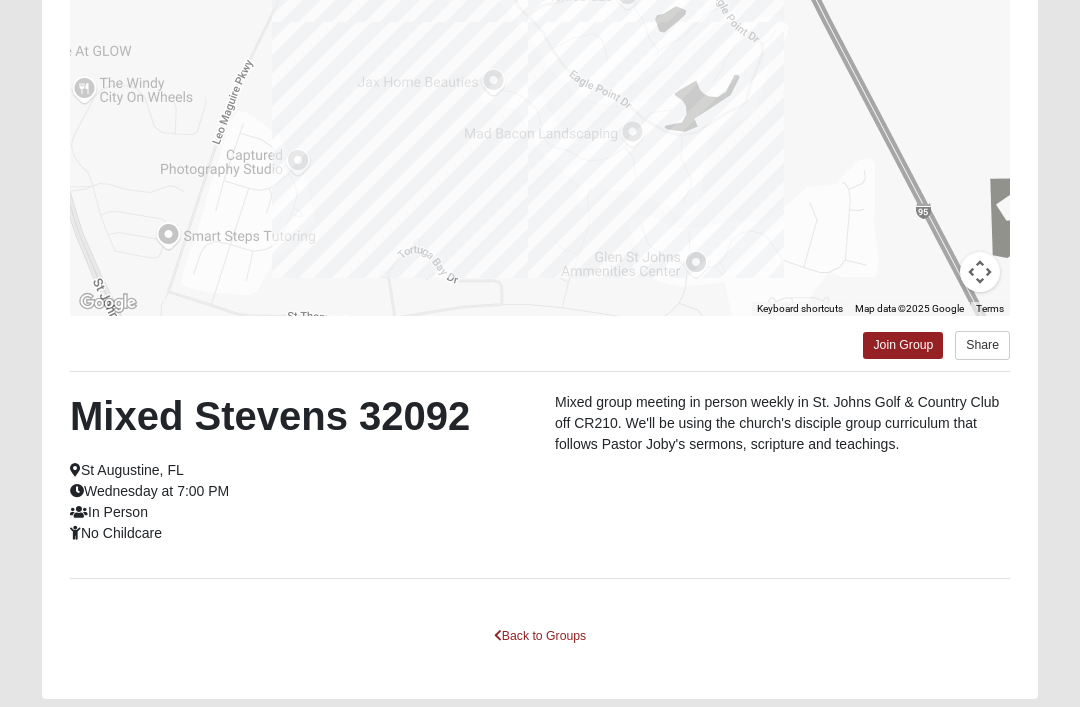 scroll, scrollTop: 0, scrollLeft: 0, axis: both 